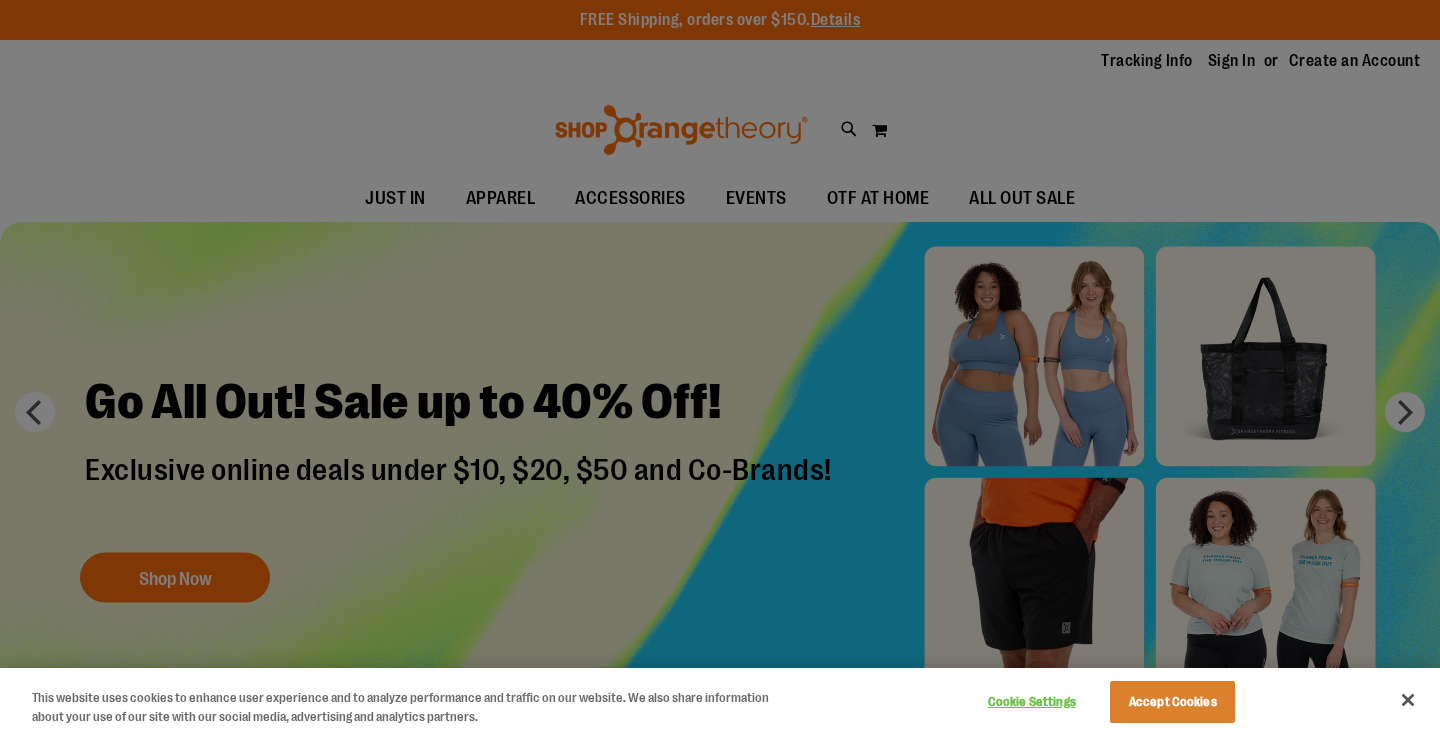 scroll, scrollTop: 0, scrollLeft: 0, axis: both 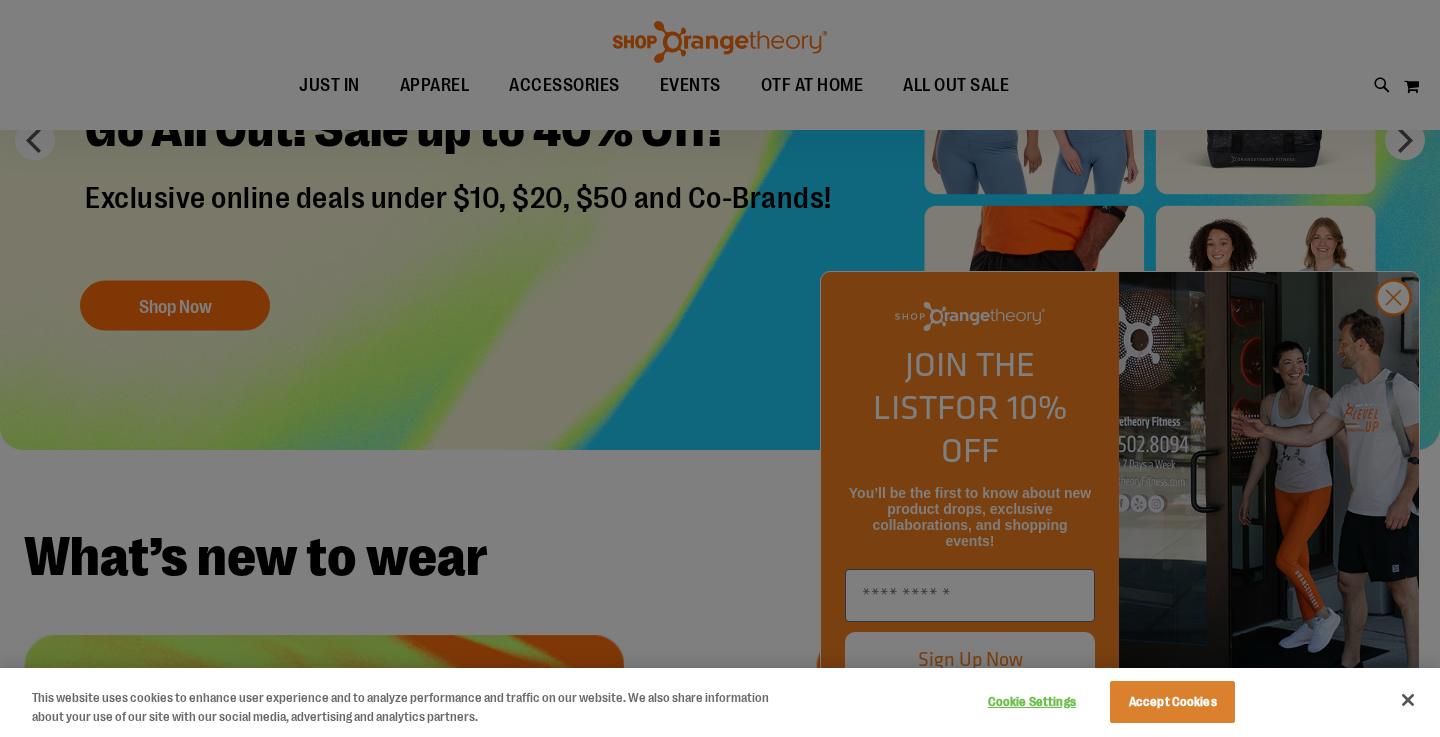 click at bounding box center (720, 368) 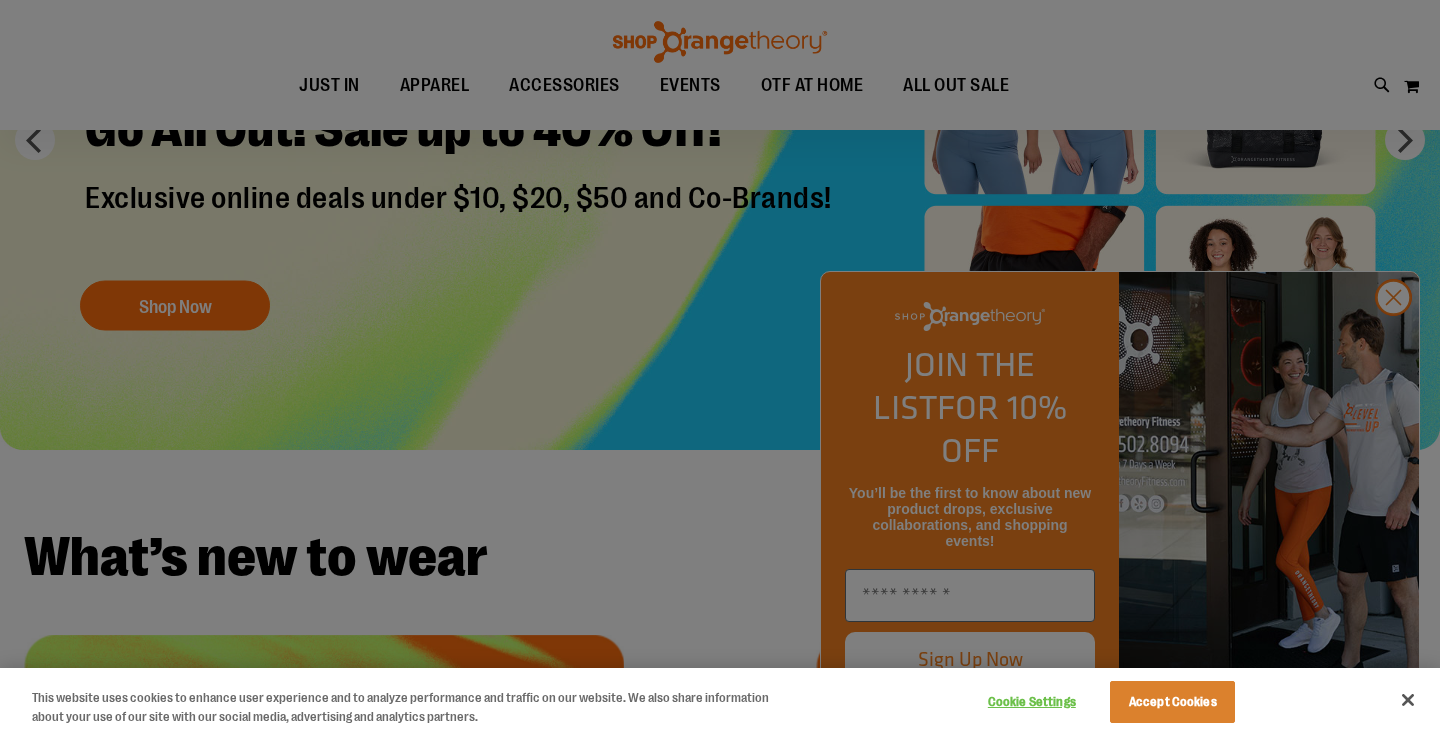 click at bounding box center [720, 368] 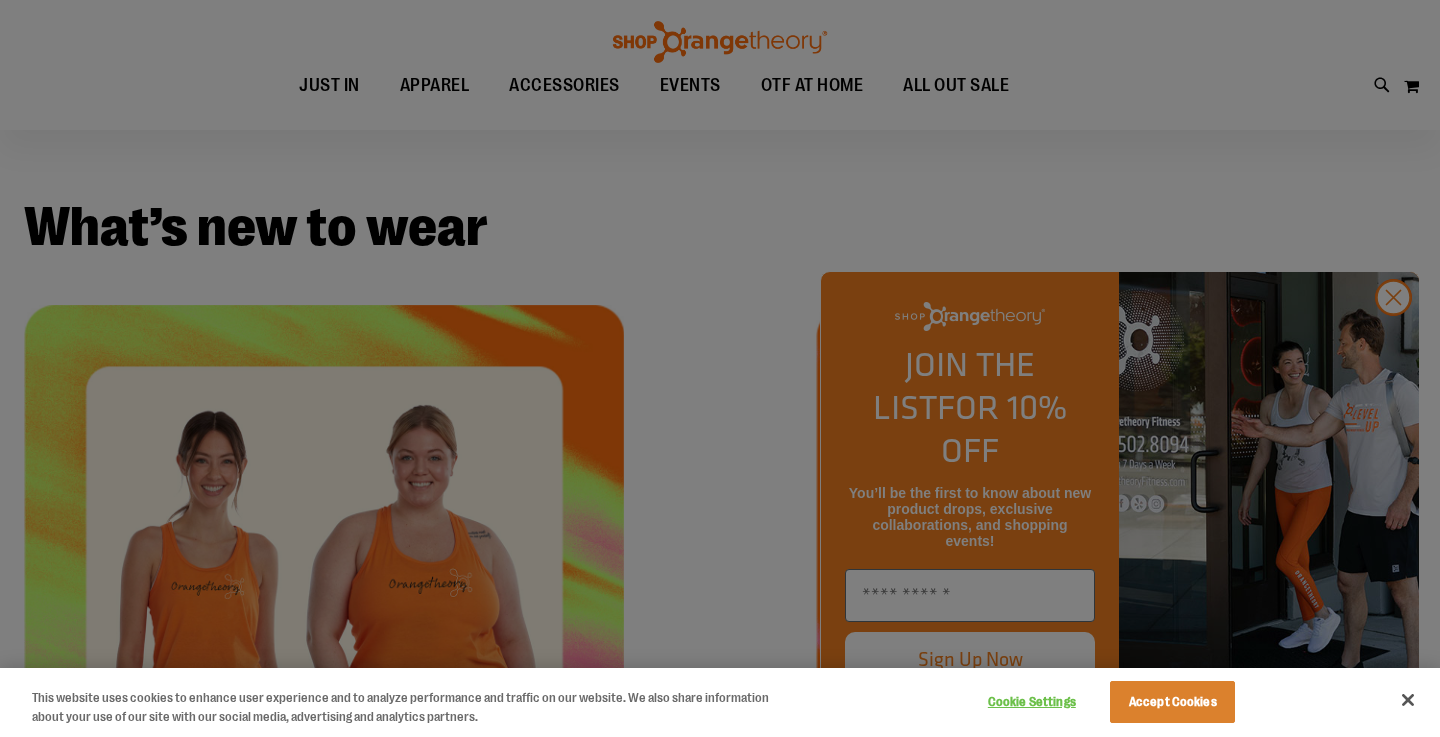 scroll, scrollTop: 589, scrollLeft: 0, axis: vertical 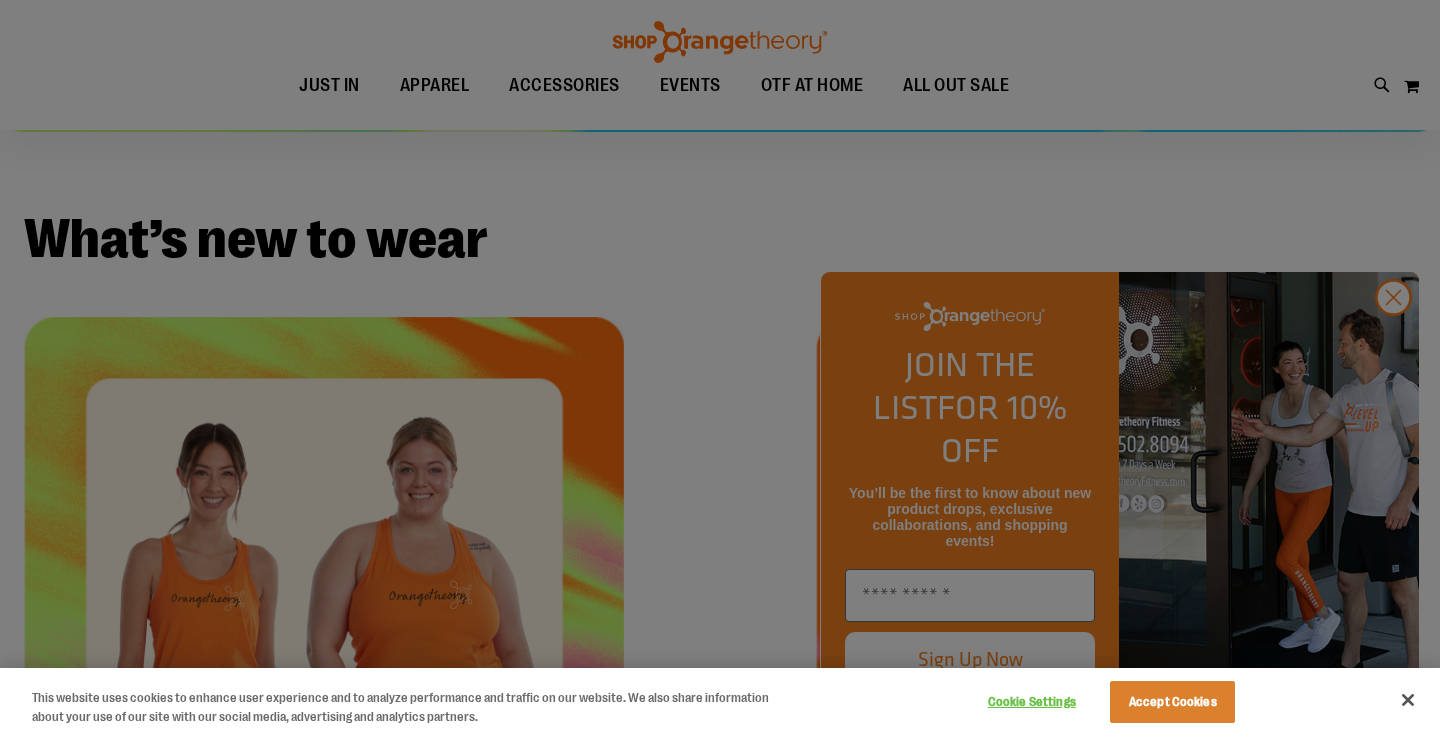 click at bounding box center [720, 368] 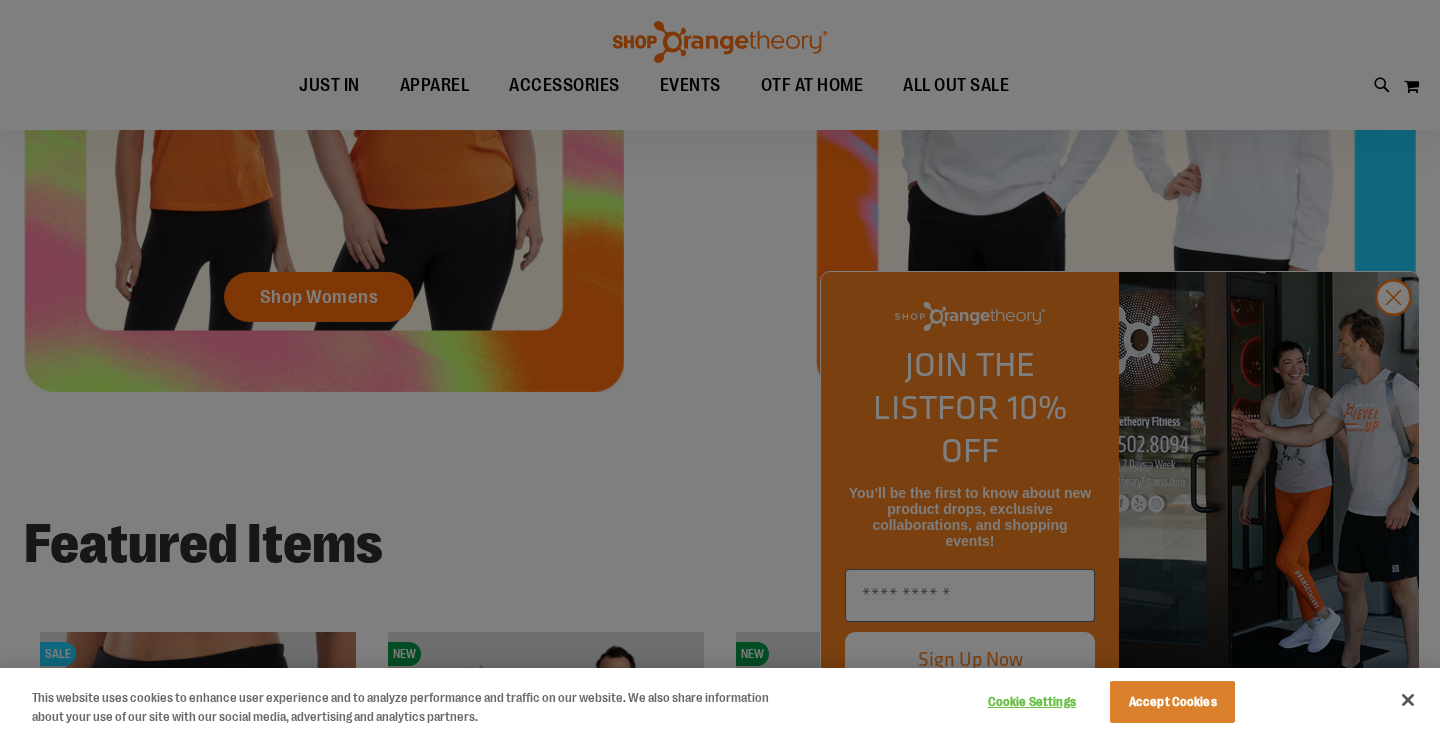 scroll, scrollTop: 1096, scrollLeft: 0, axis: vertical 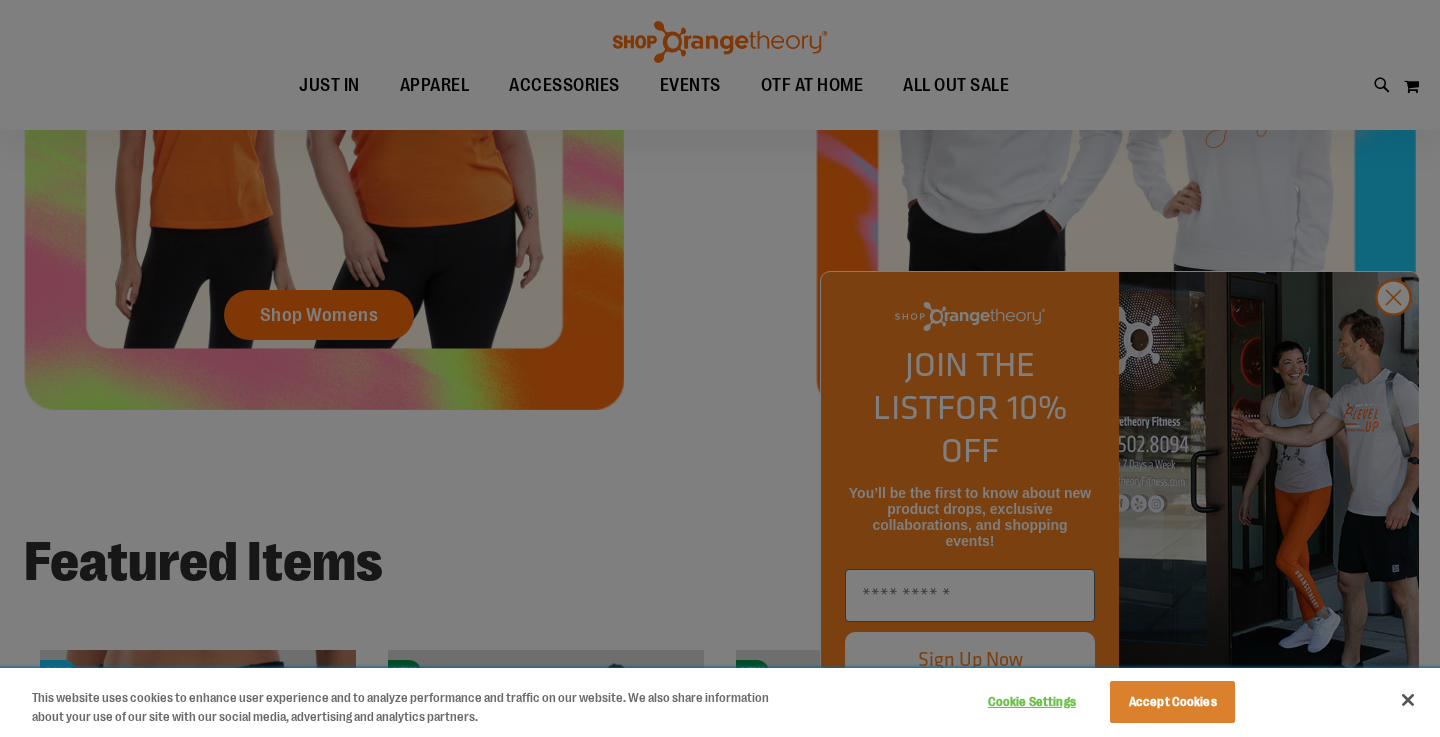 click at bounding box center [1408, 700] 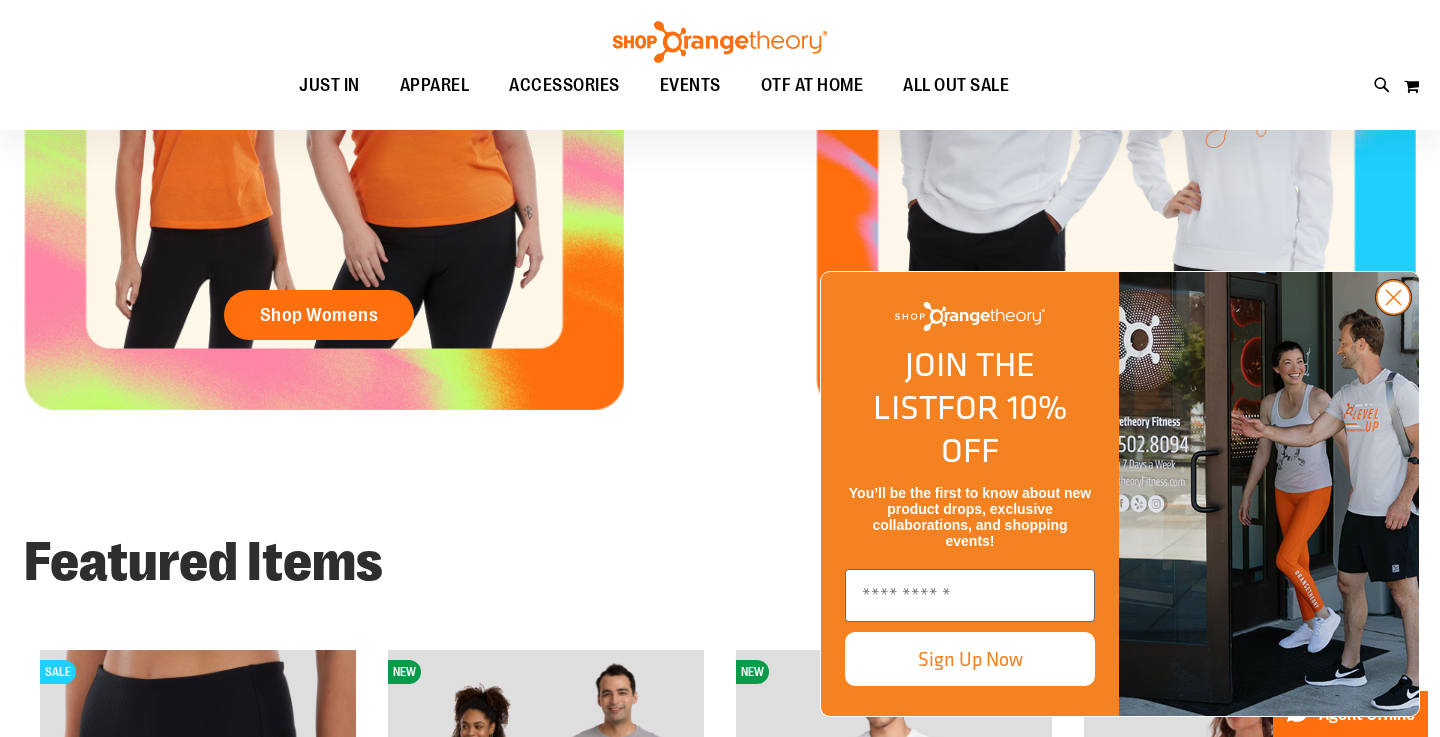 click 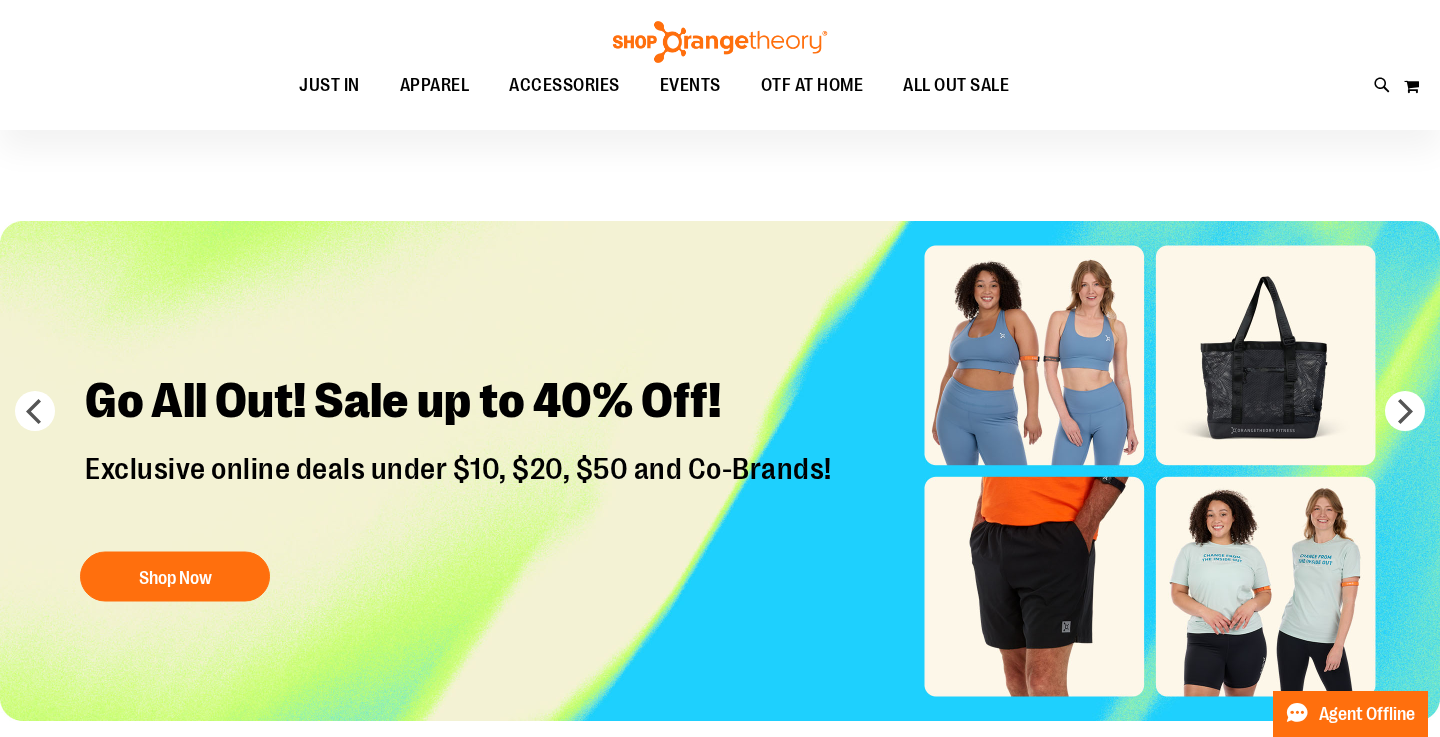 scroll, scrollTop: 0, scrollLeft: 0, axis: both 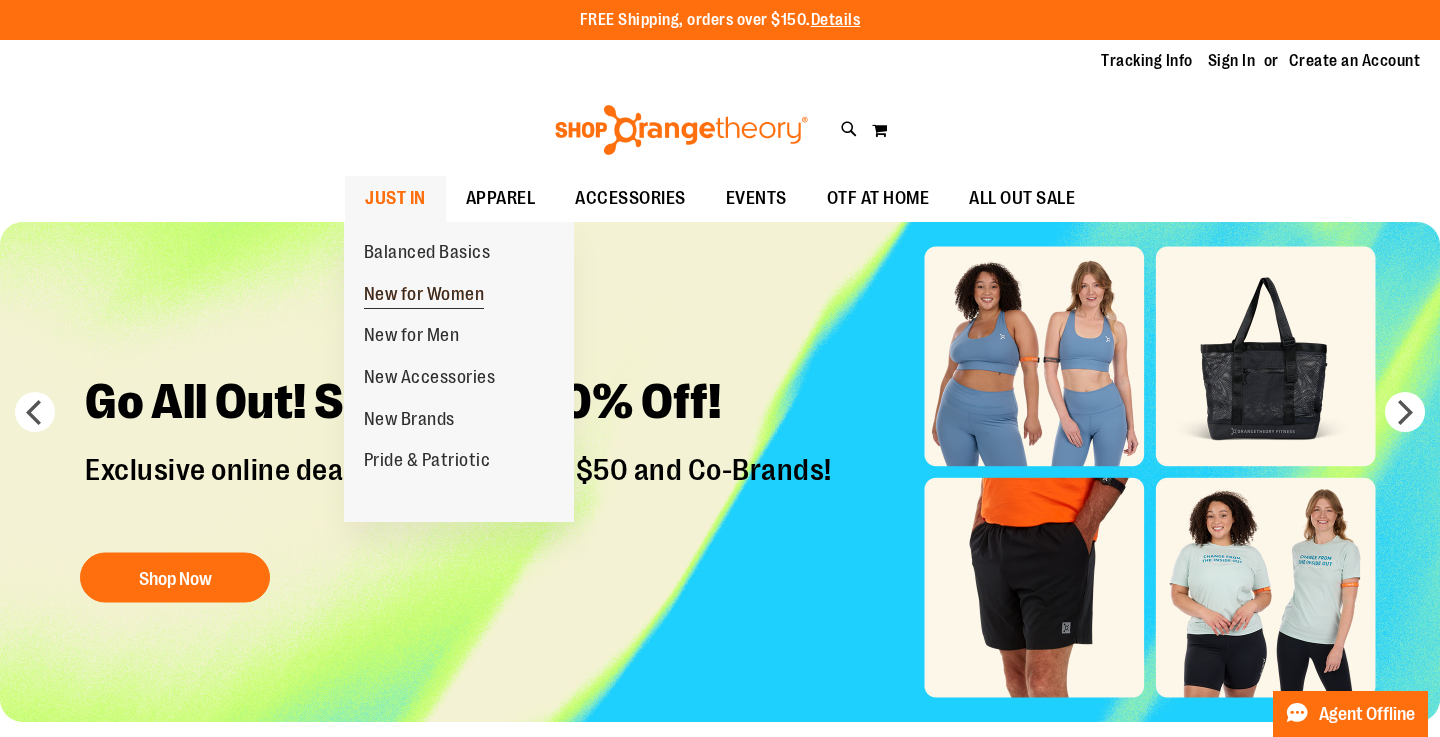 click on "New for Women" at bounding box center [424, 296] 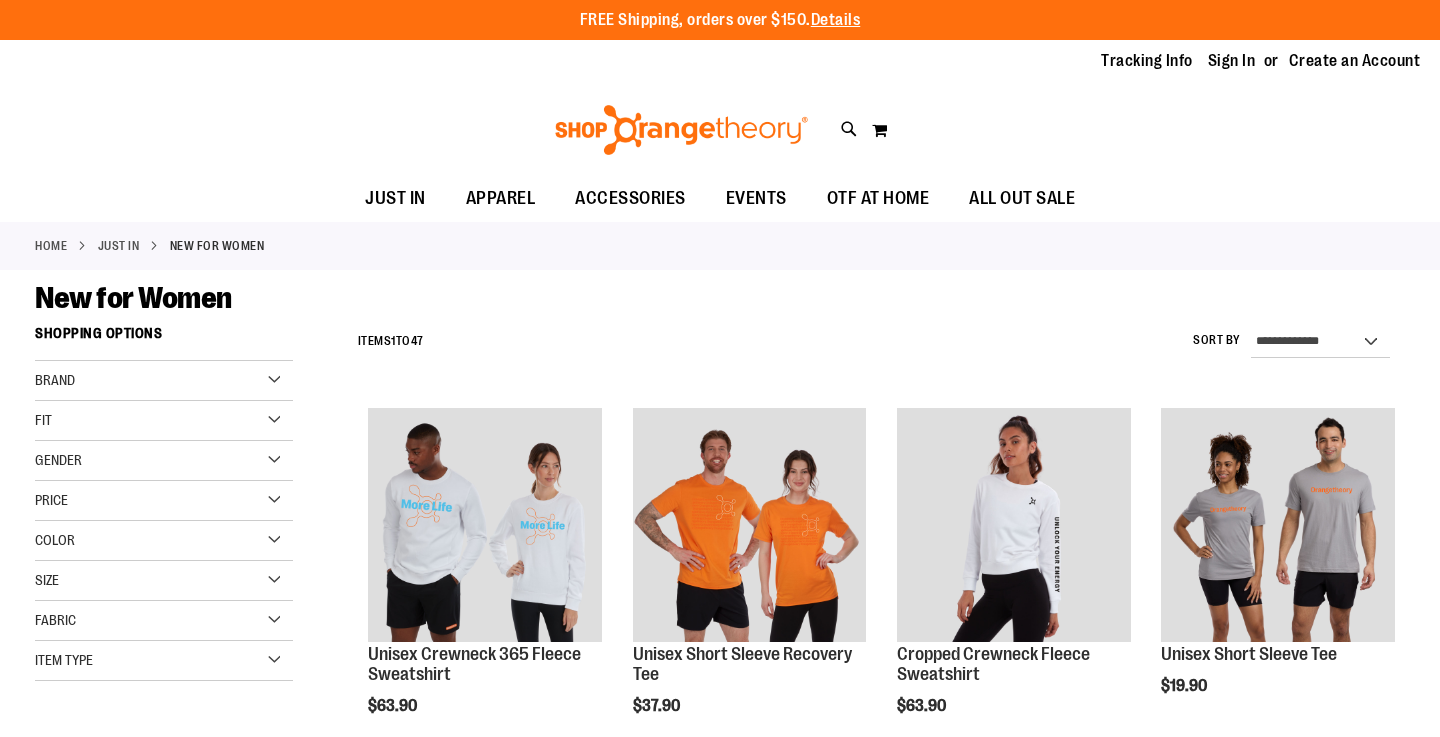scroll, scrollTop: 0, scrollLeft: 0, axis: both 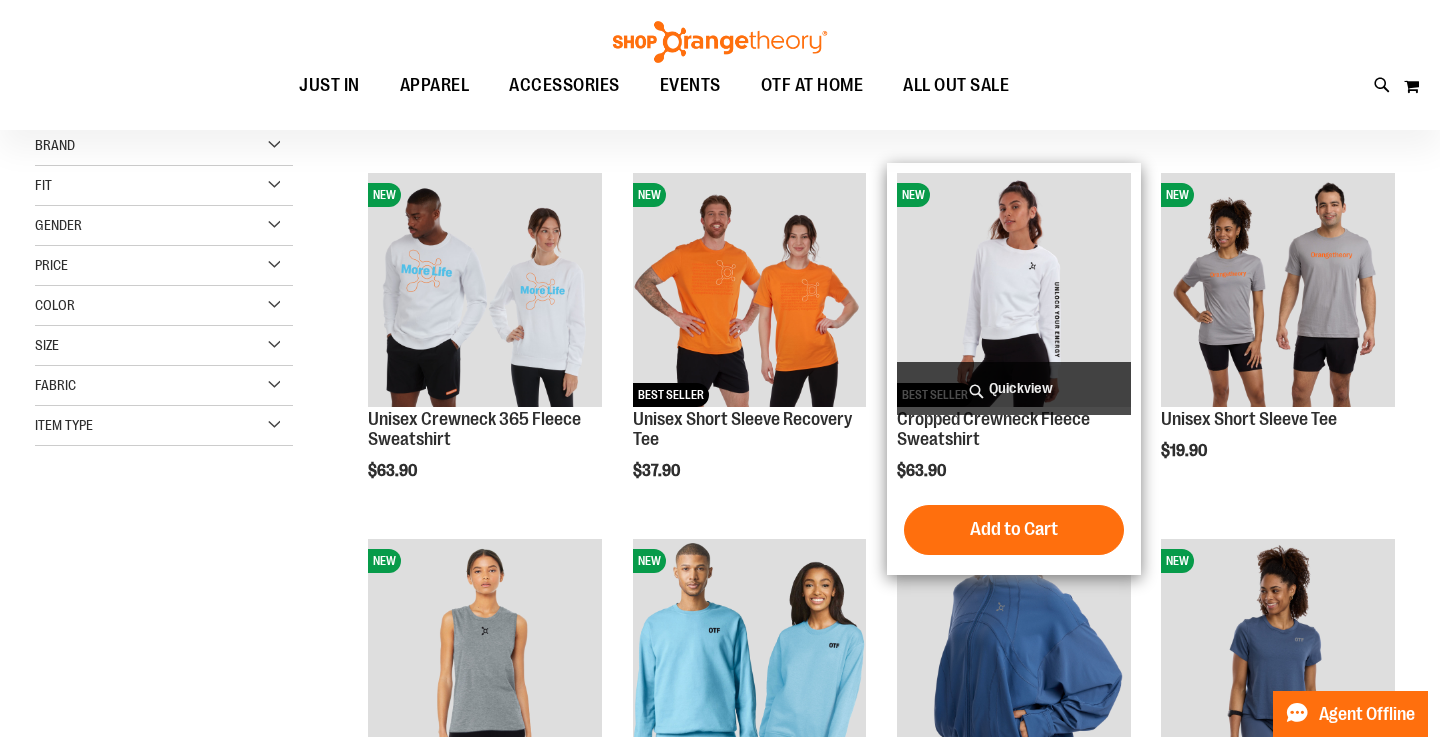 click at bounding box center [1014, 290] 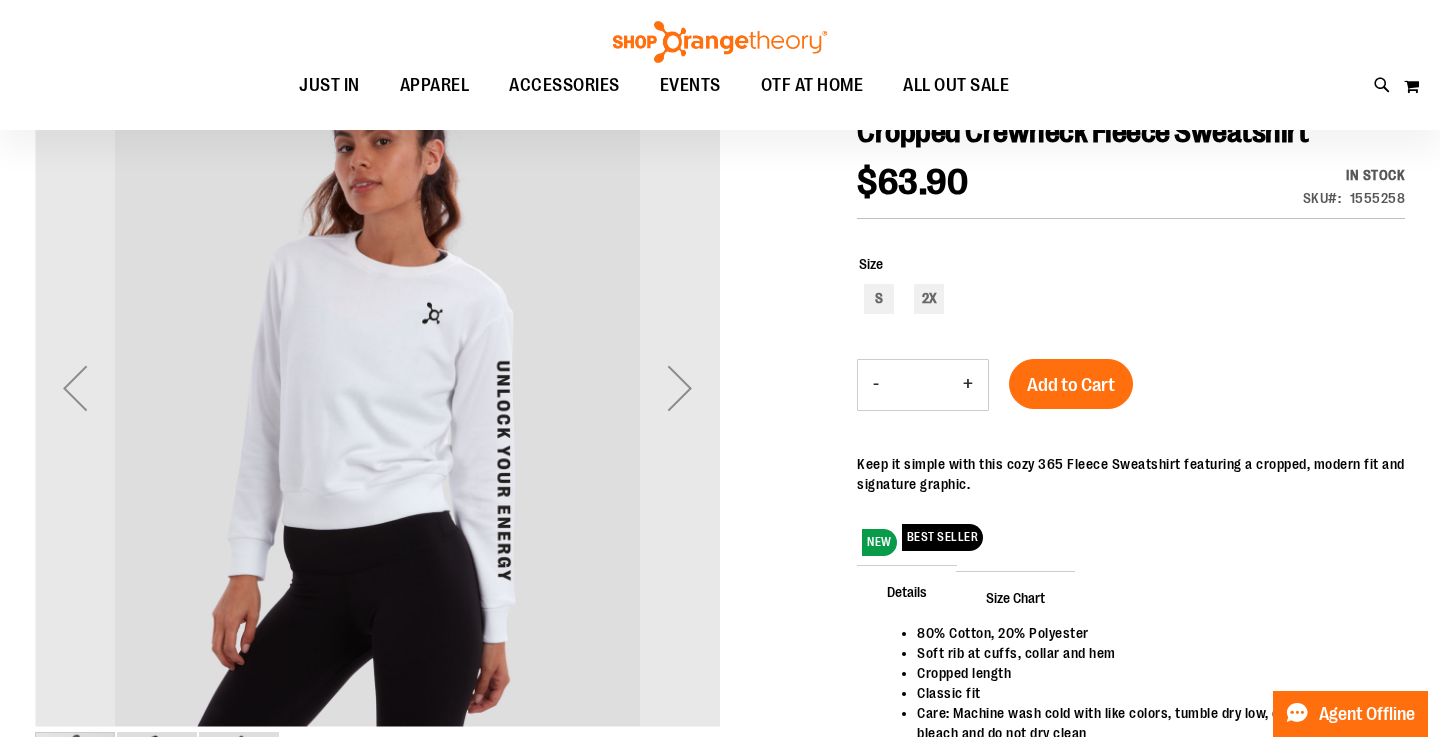 scroll, scrollTop: 252, scrollLeft: 0, axis: vertical 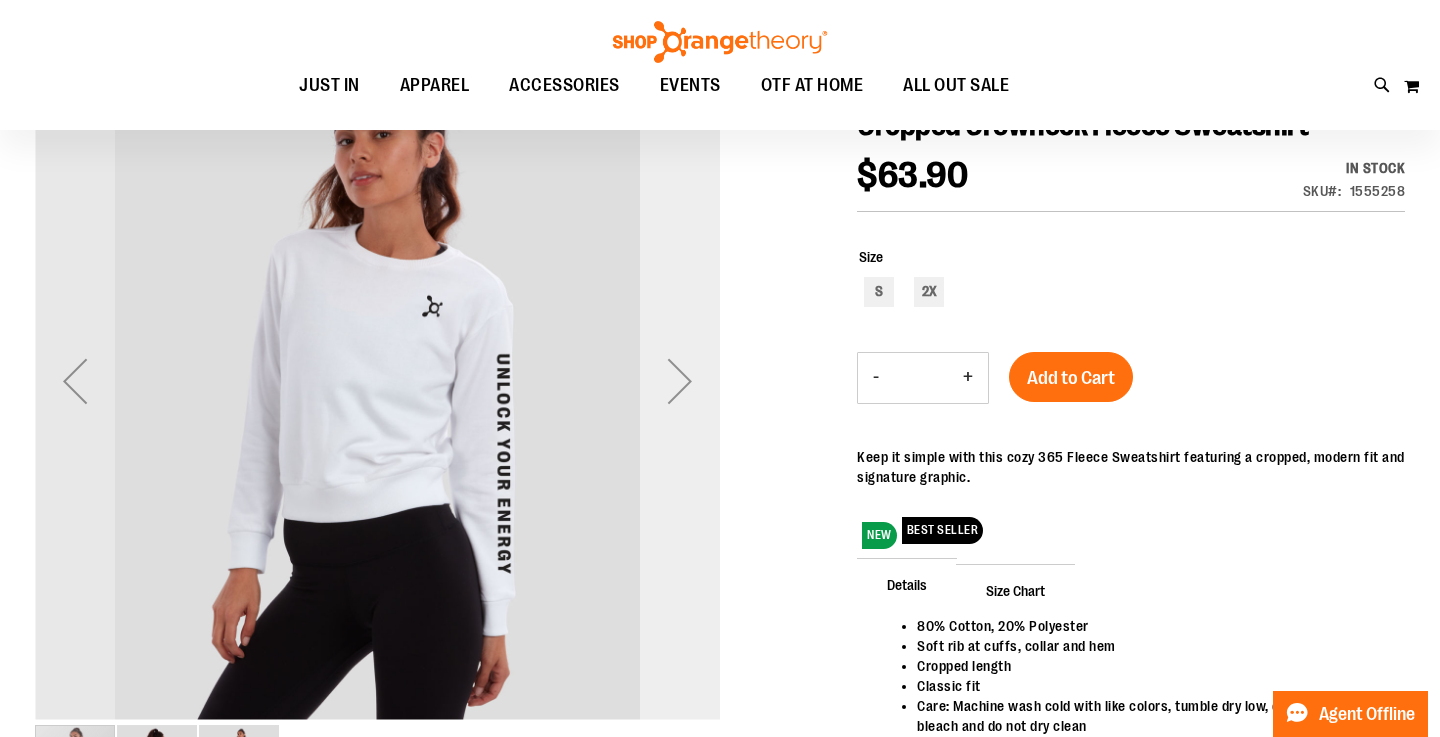 click at bounding box center [680, 381] 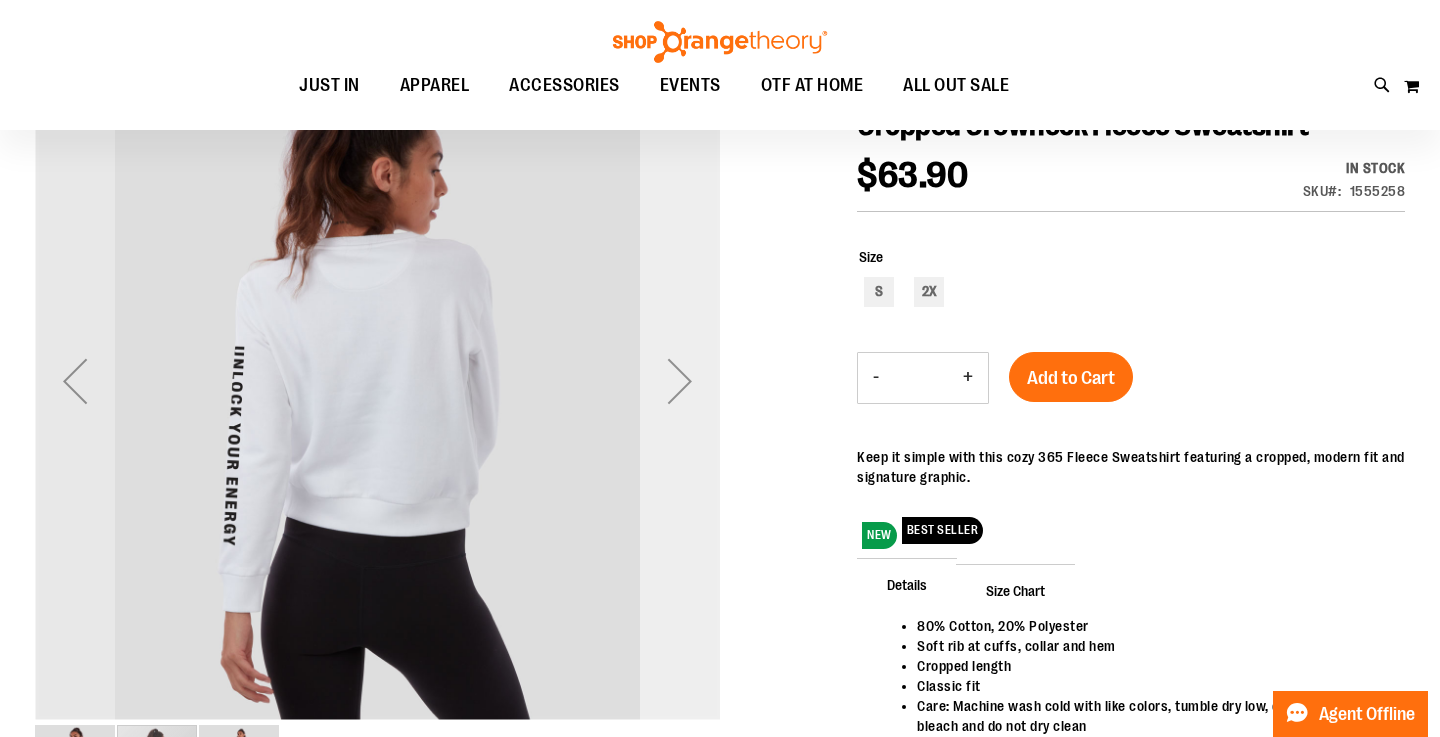 click at bounding box center (680, 381) 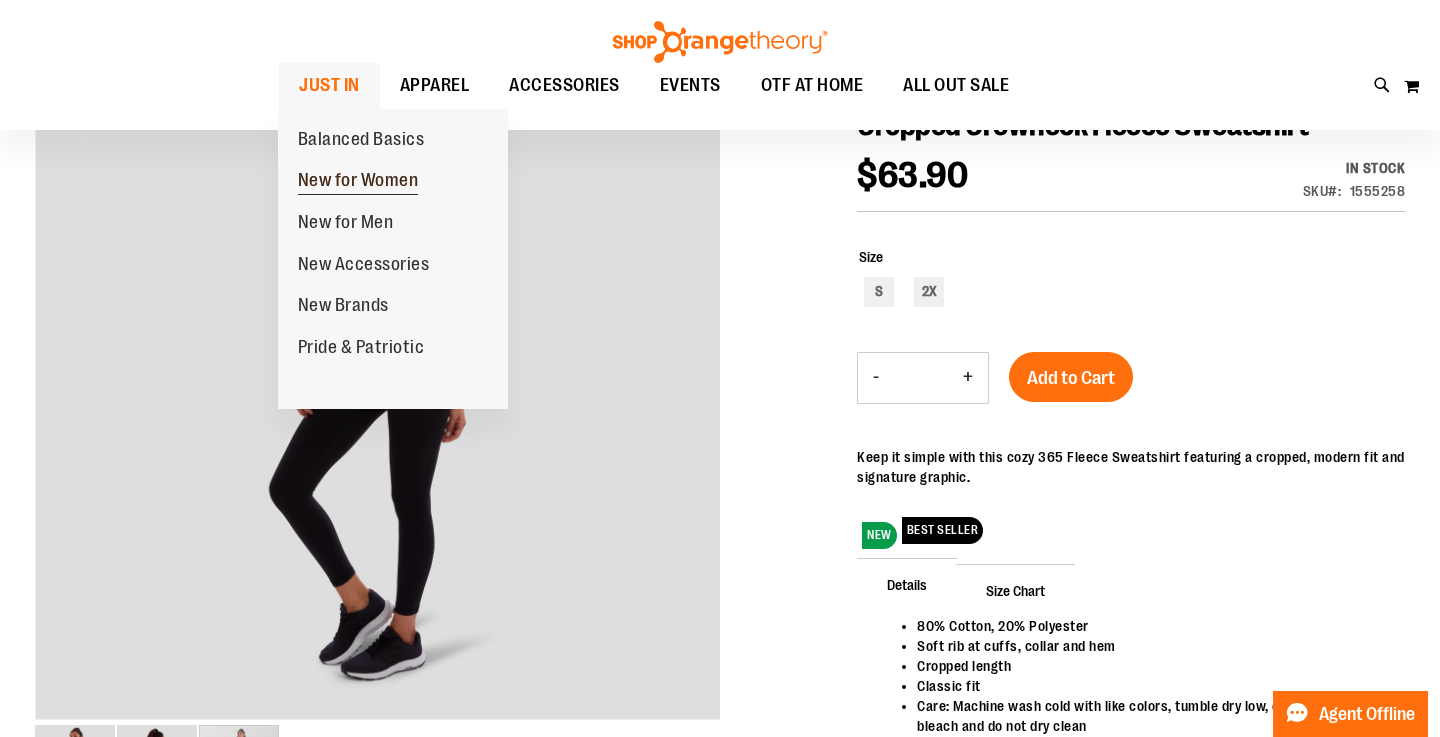 click on "New for Women" at bounding box center [358, 182] 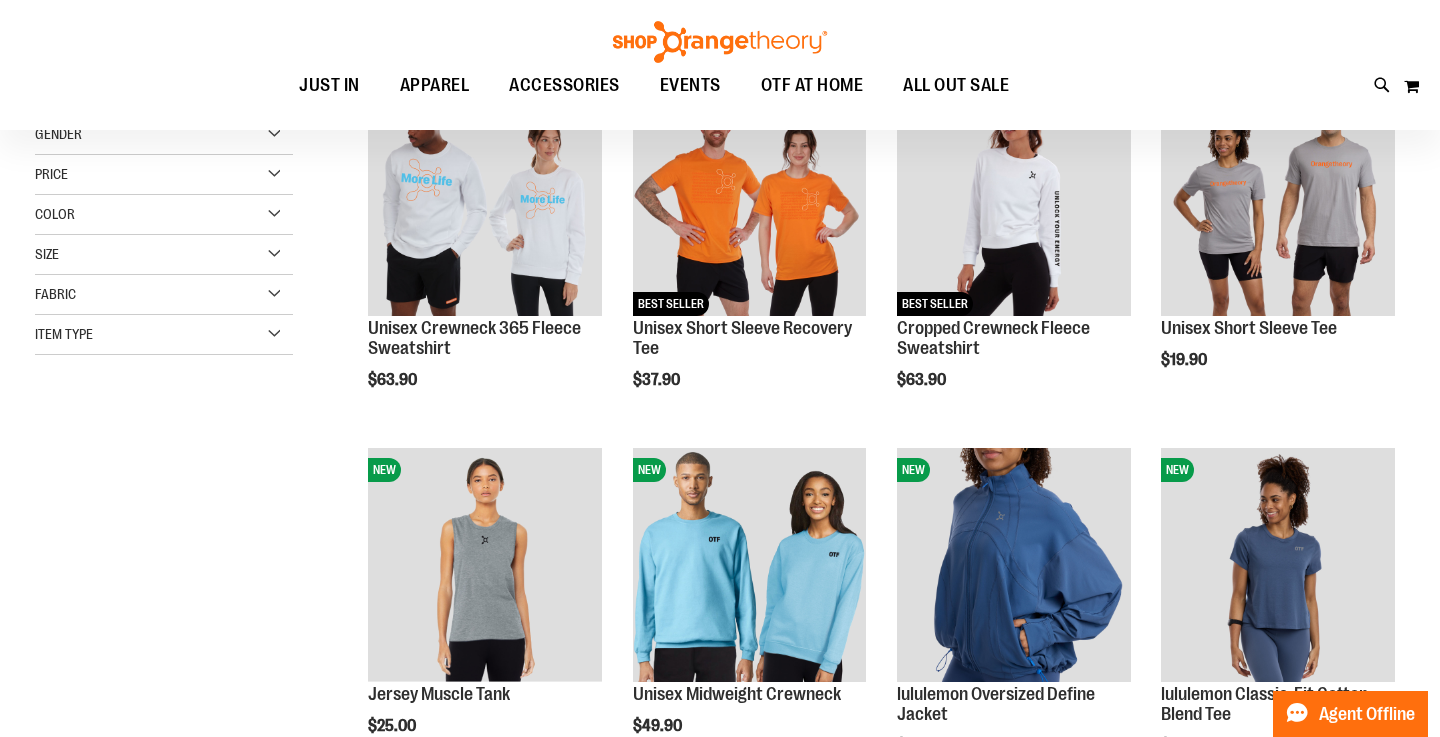 scroll, scrollTop: 85, scrollLeft: 0, axis: vertical 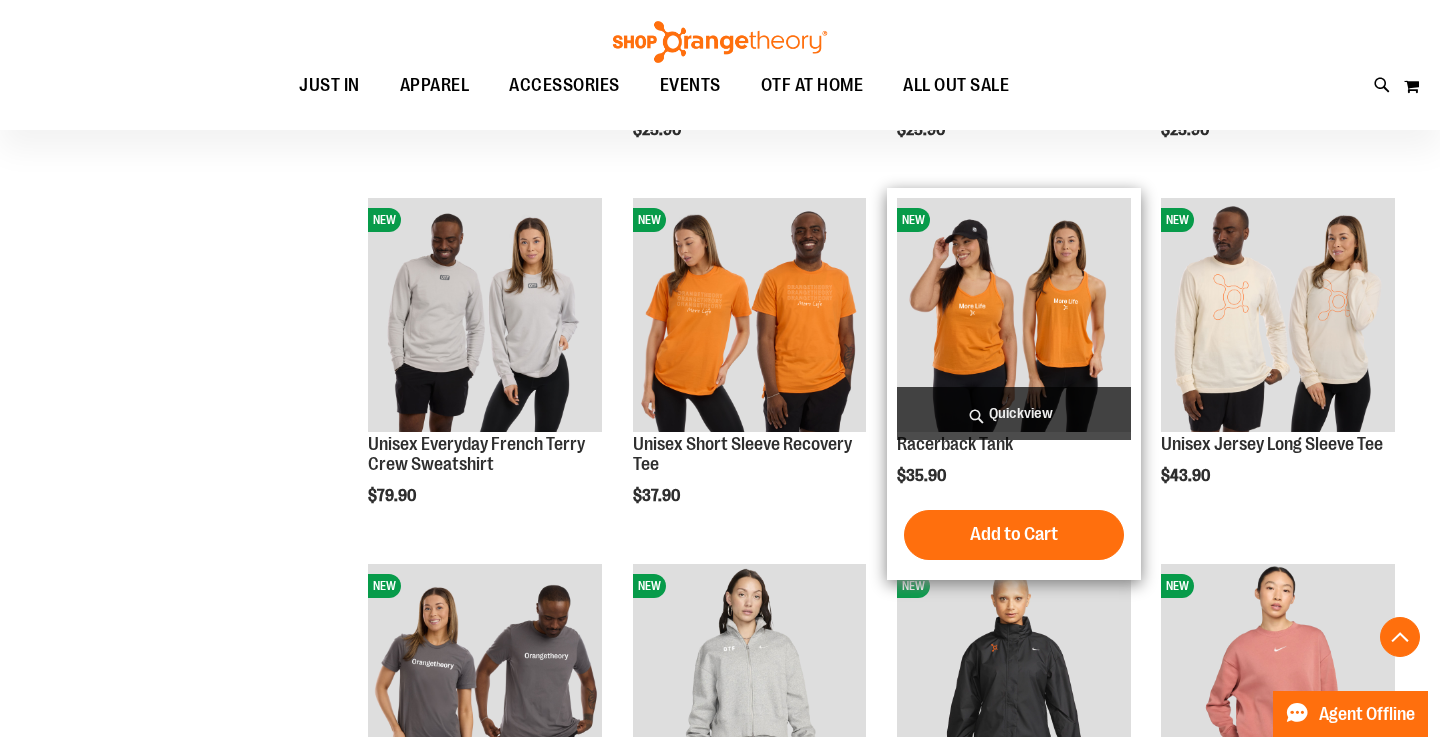 click at bounding box center (1014, 315) 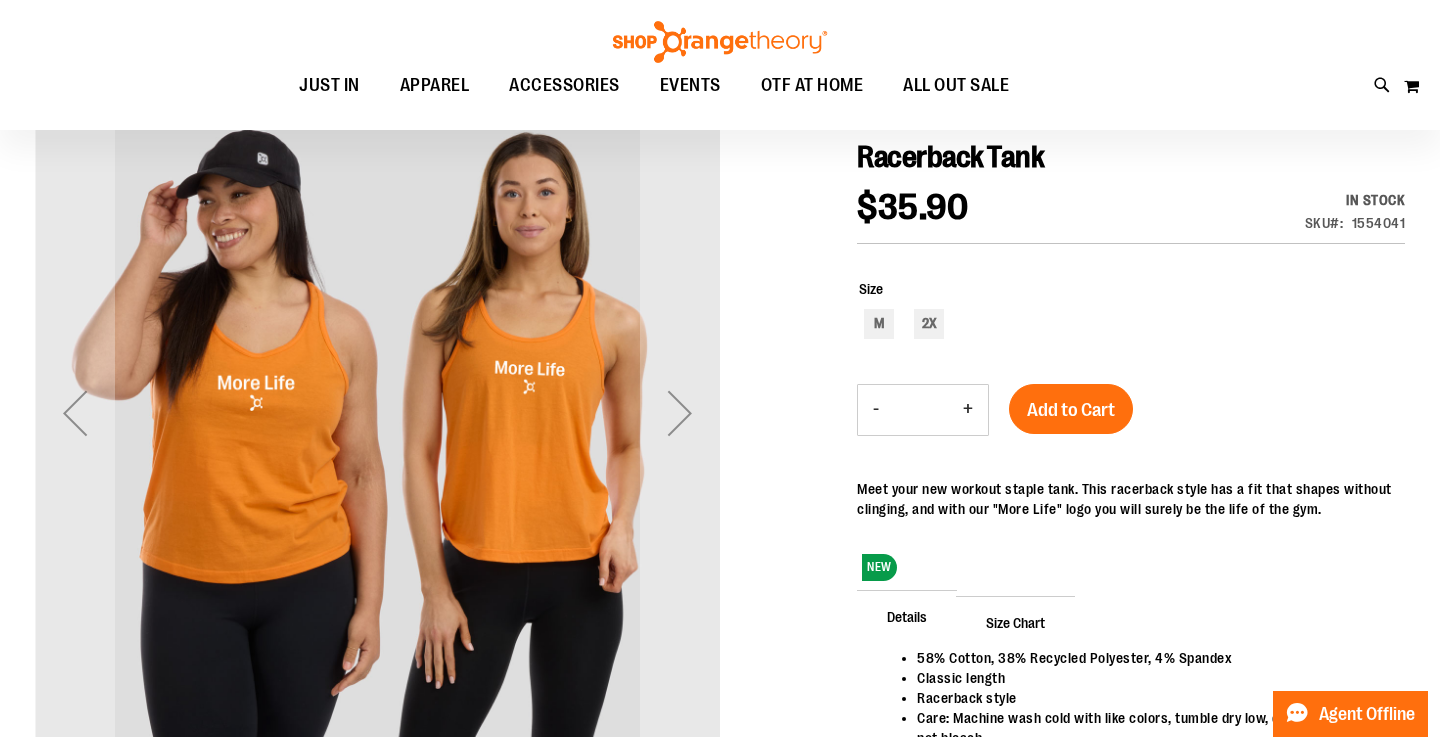 scroll, scrollTop: 363, scrollLeft: 0, axis: vertical 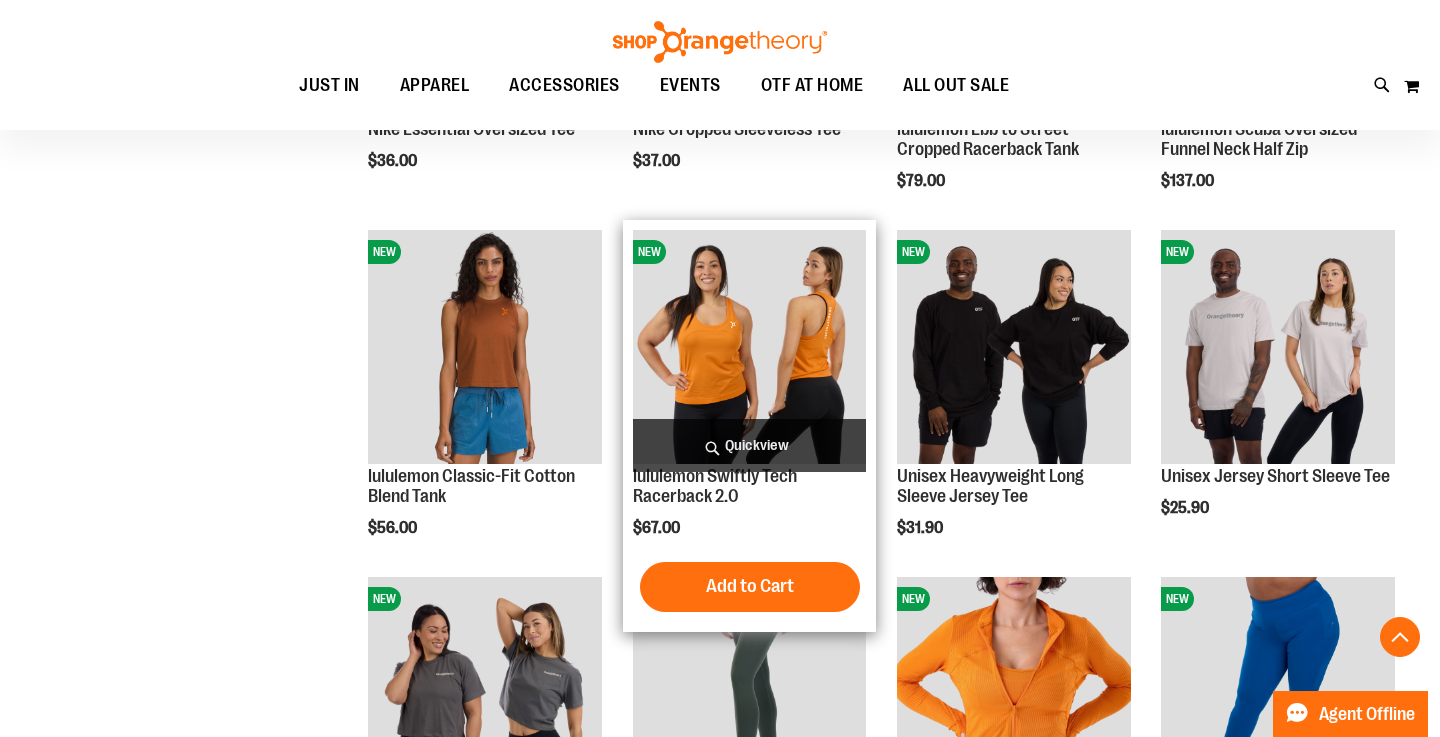 click at bounding box center [750, 347] 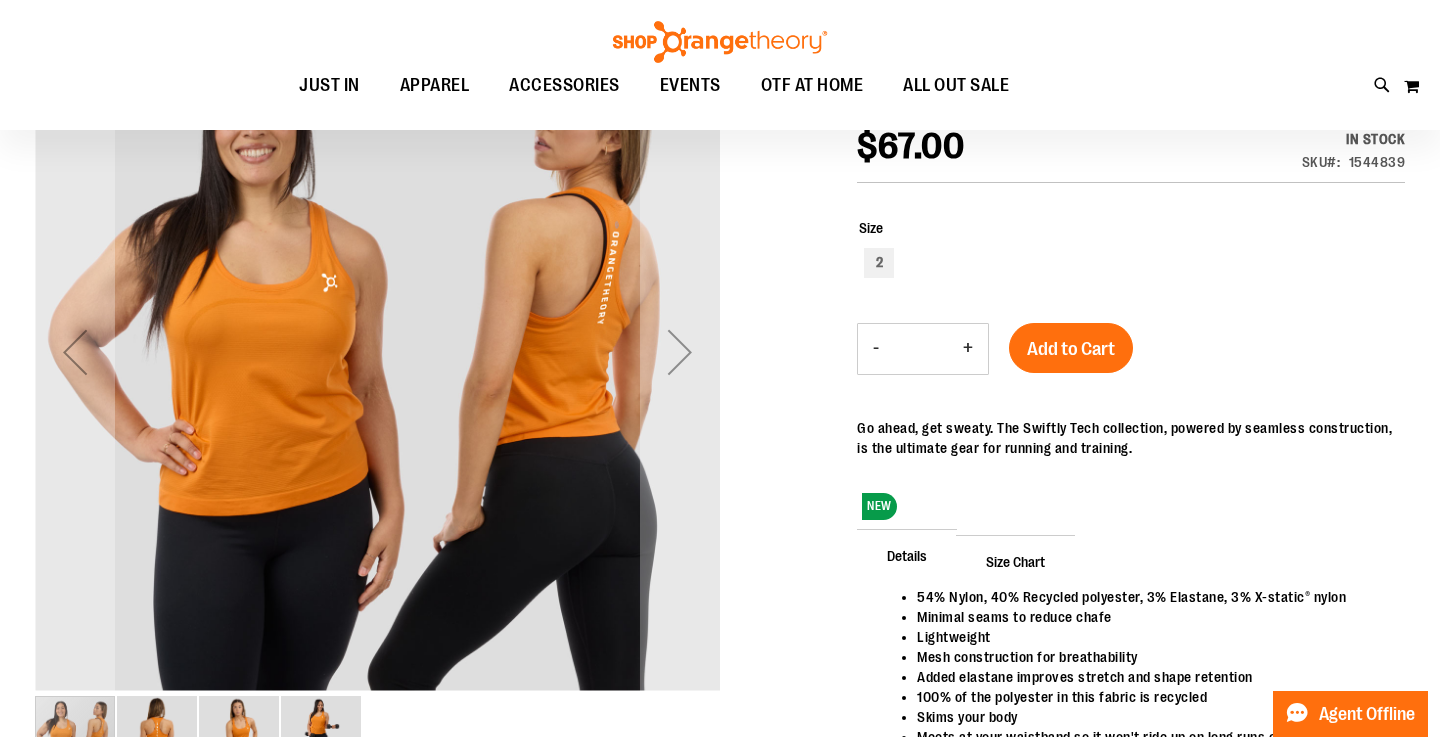 scroll, scrollTop: 365, scrollLeft: 0, axis: vertical 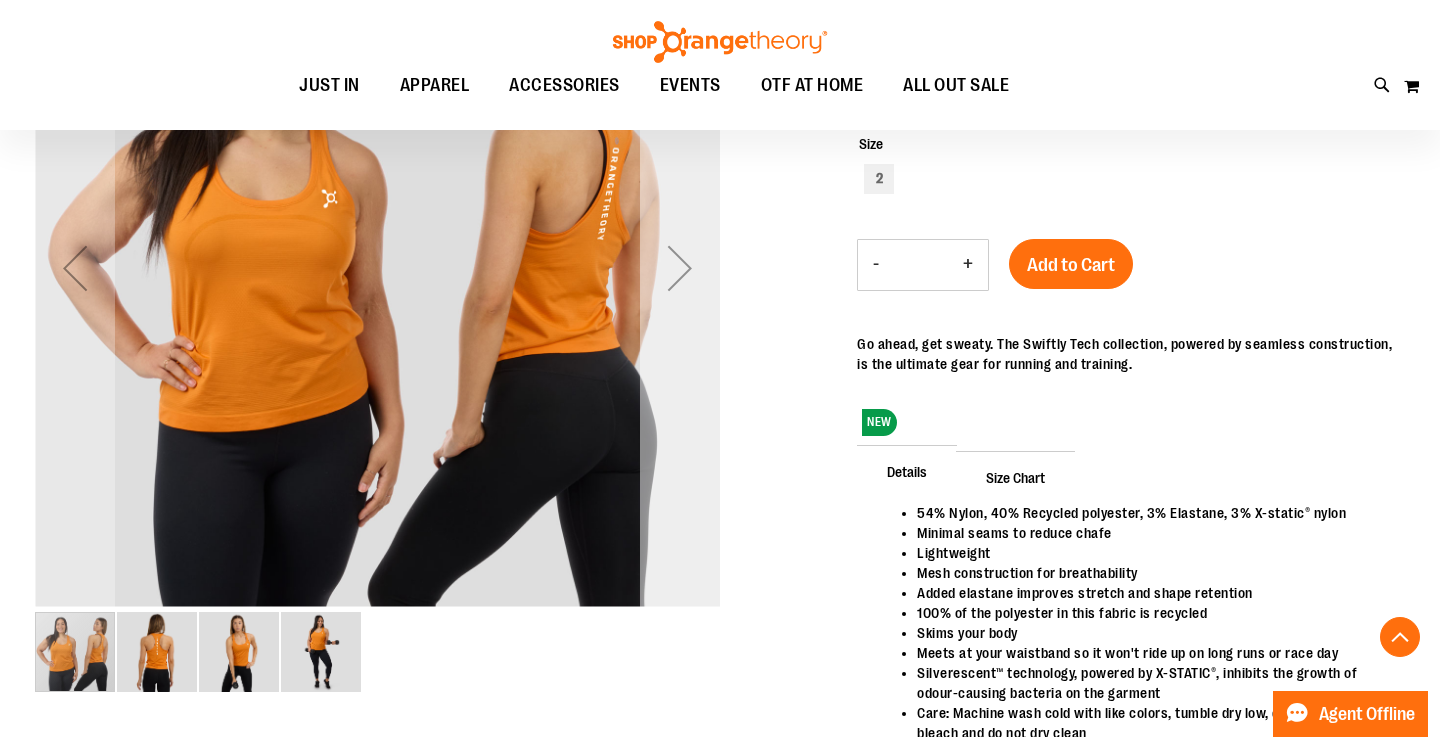 click at bounding box center [680, 268] 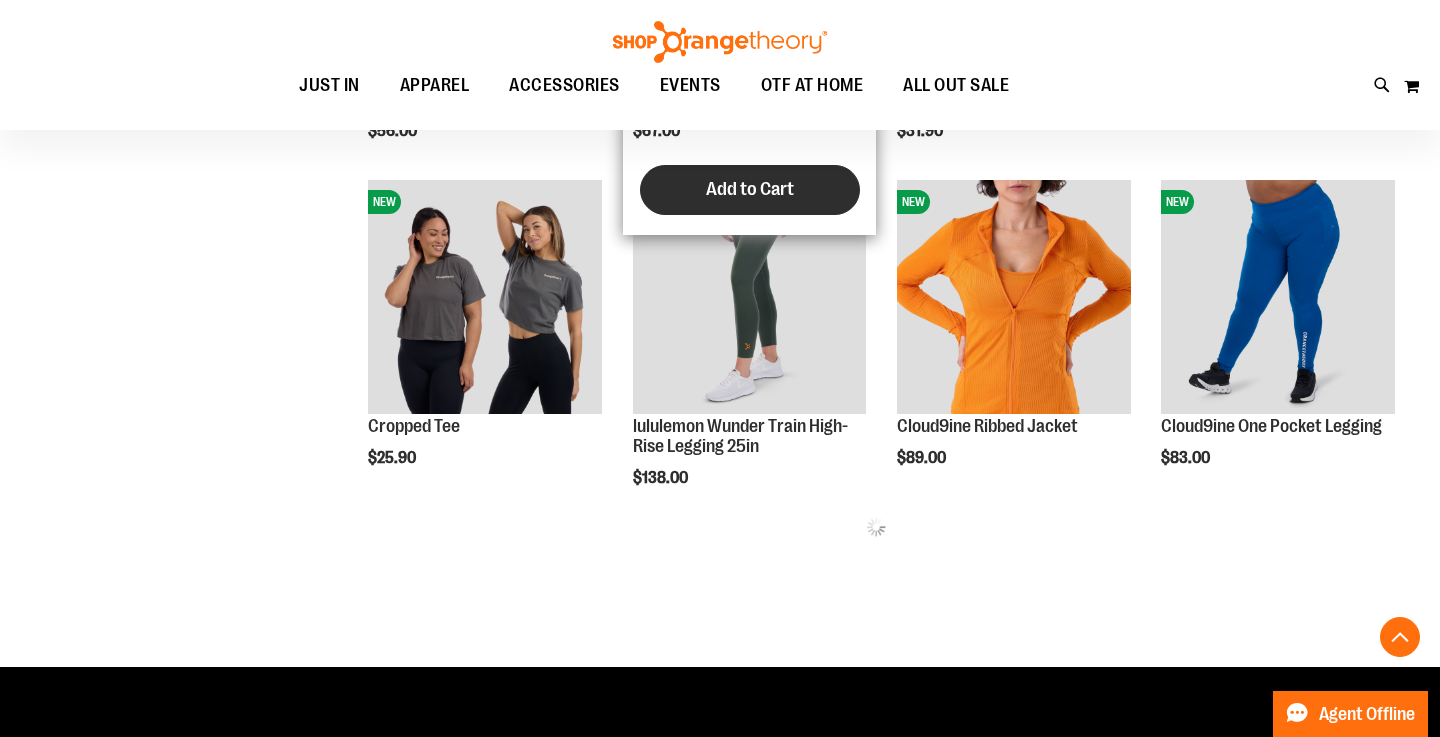 scroll, scrollTop: 767, scrollLeft: 0, axis: vertical 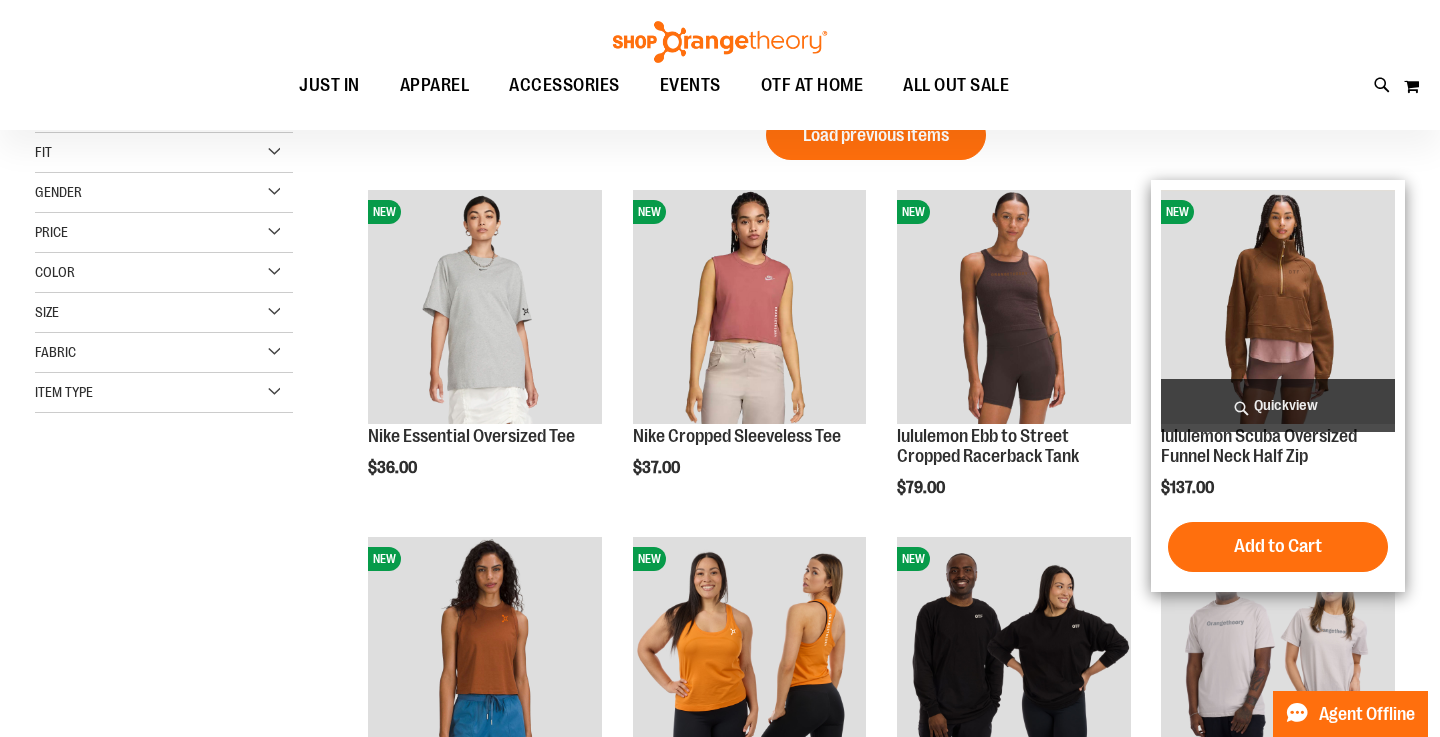 click at bounding box center [1278, 307] 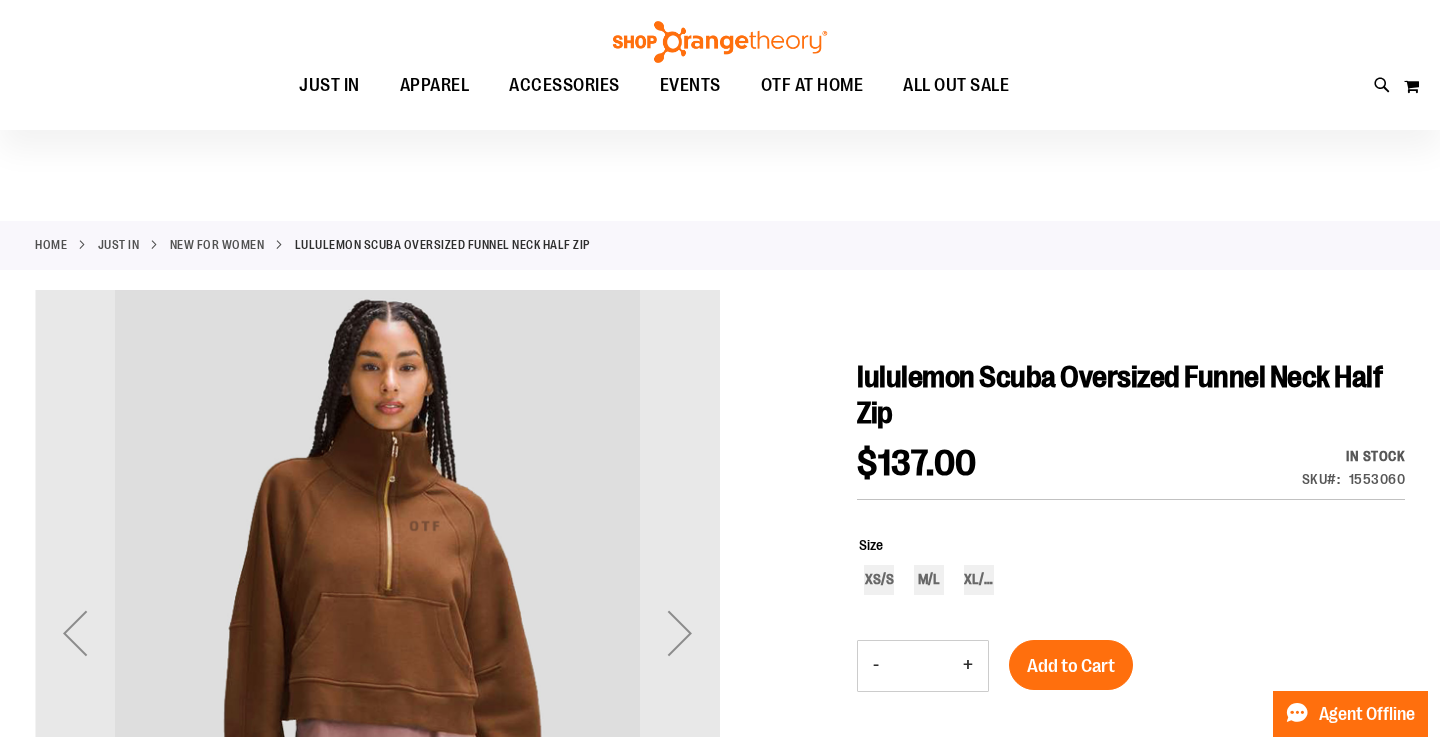 scroll, scrollTop: 312, scrollLeft: 0, axis: vertical 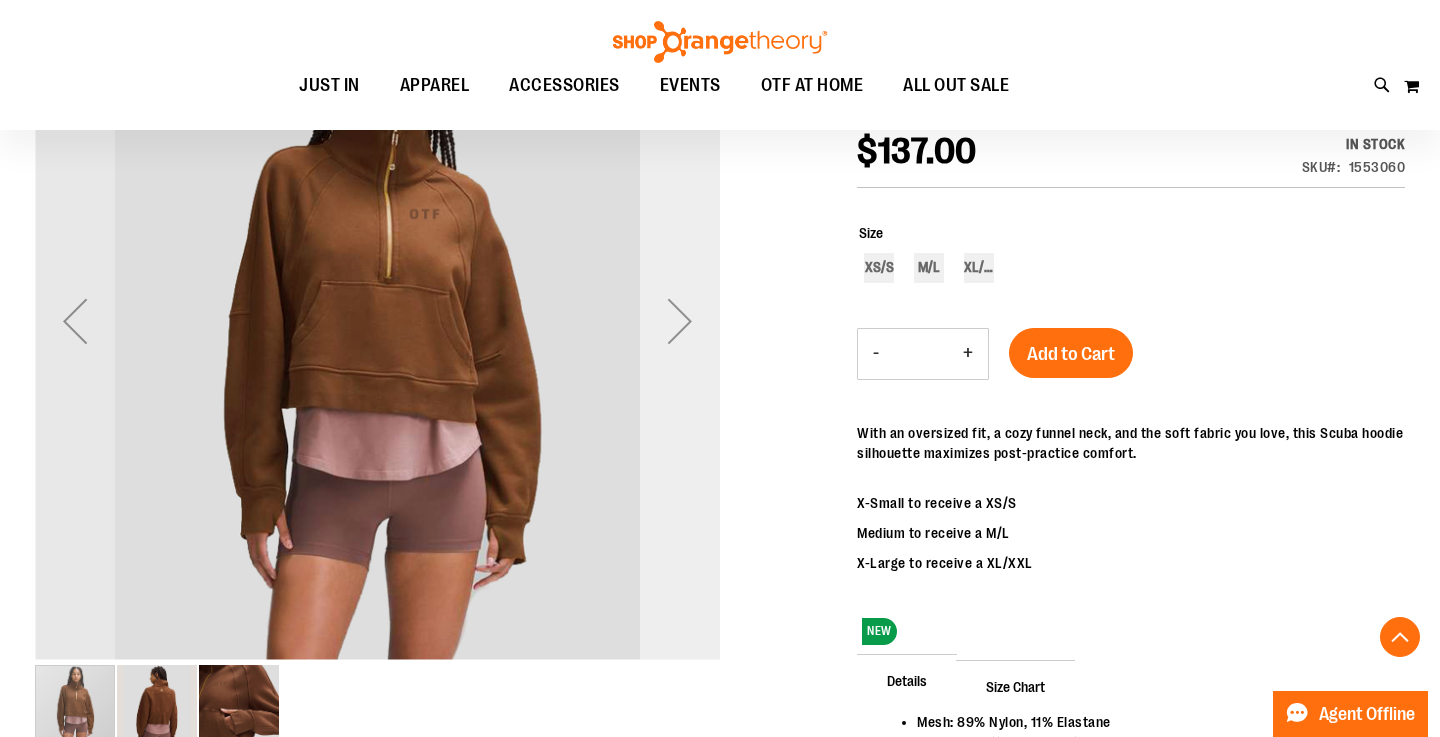 click at bounding box center (680, 321) 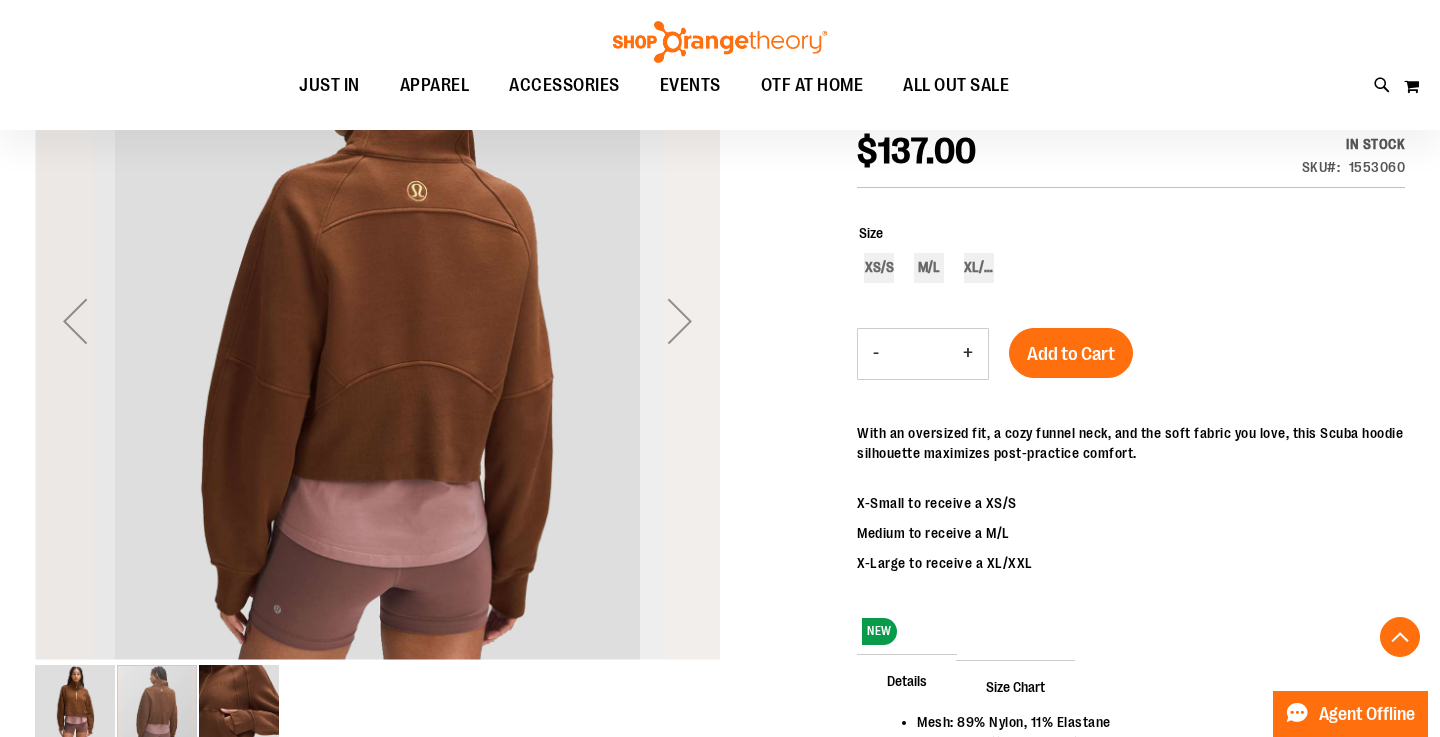 click at bounding box center [680, 321] 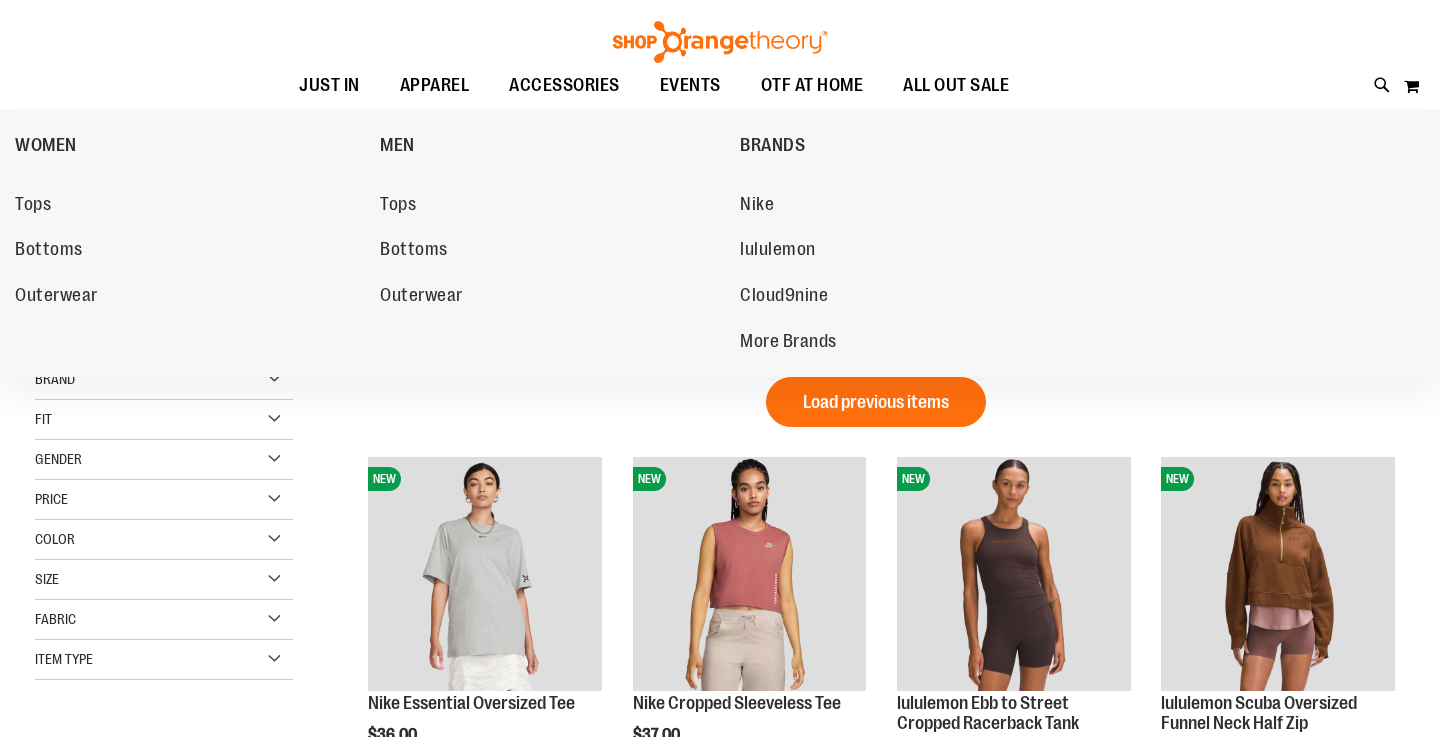 scroll, scrollTop: 0, scrollLeft: 0, axis: both 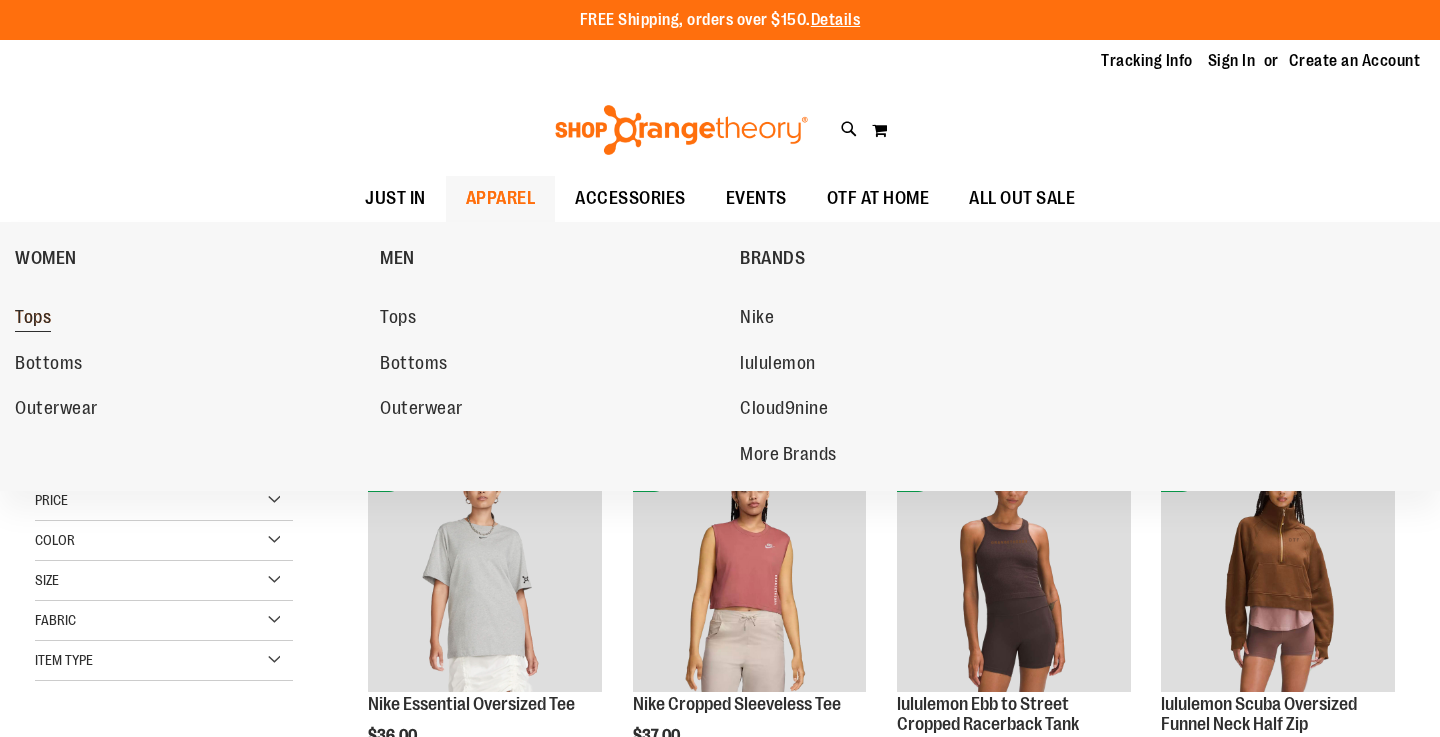 click on "Tops" at bounding box center [33, 319] 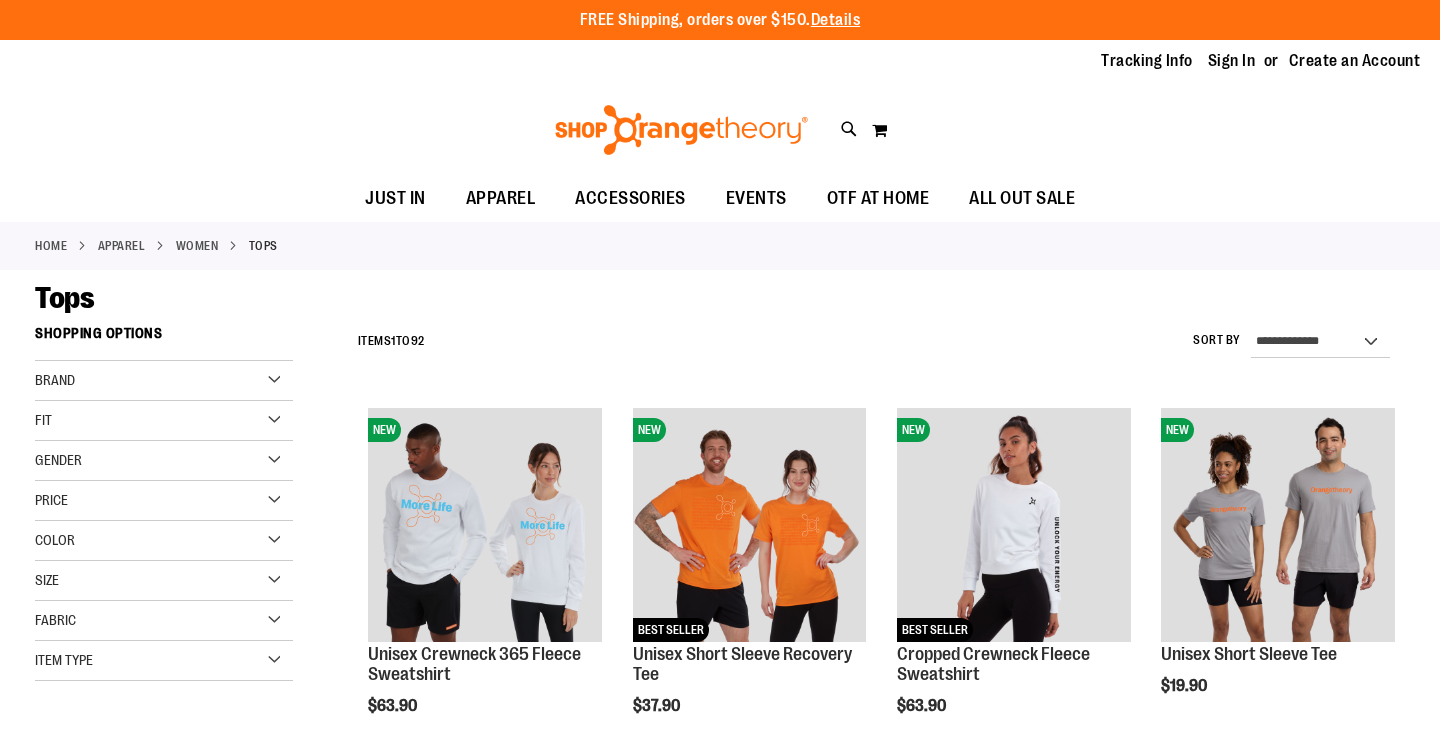 scroll, scrollTop: 0, scrollLeft: 0, axis: both 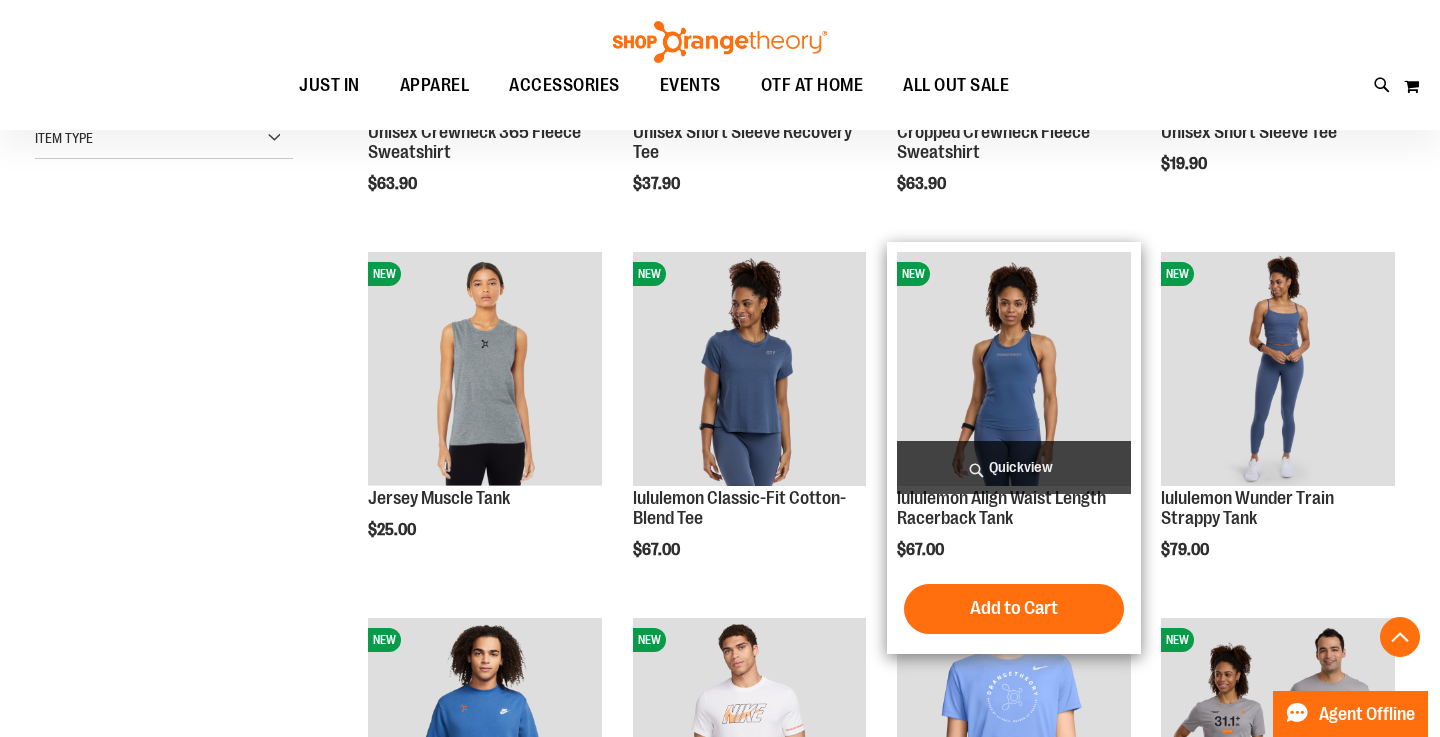 click at bounding box center [1014, 369] 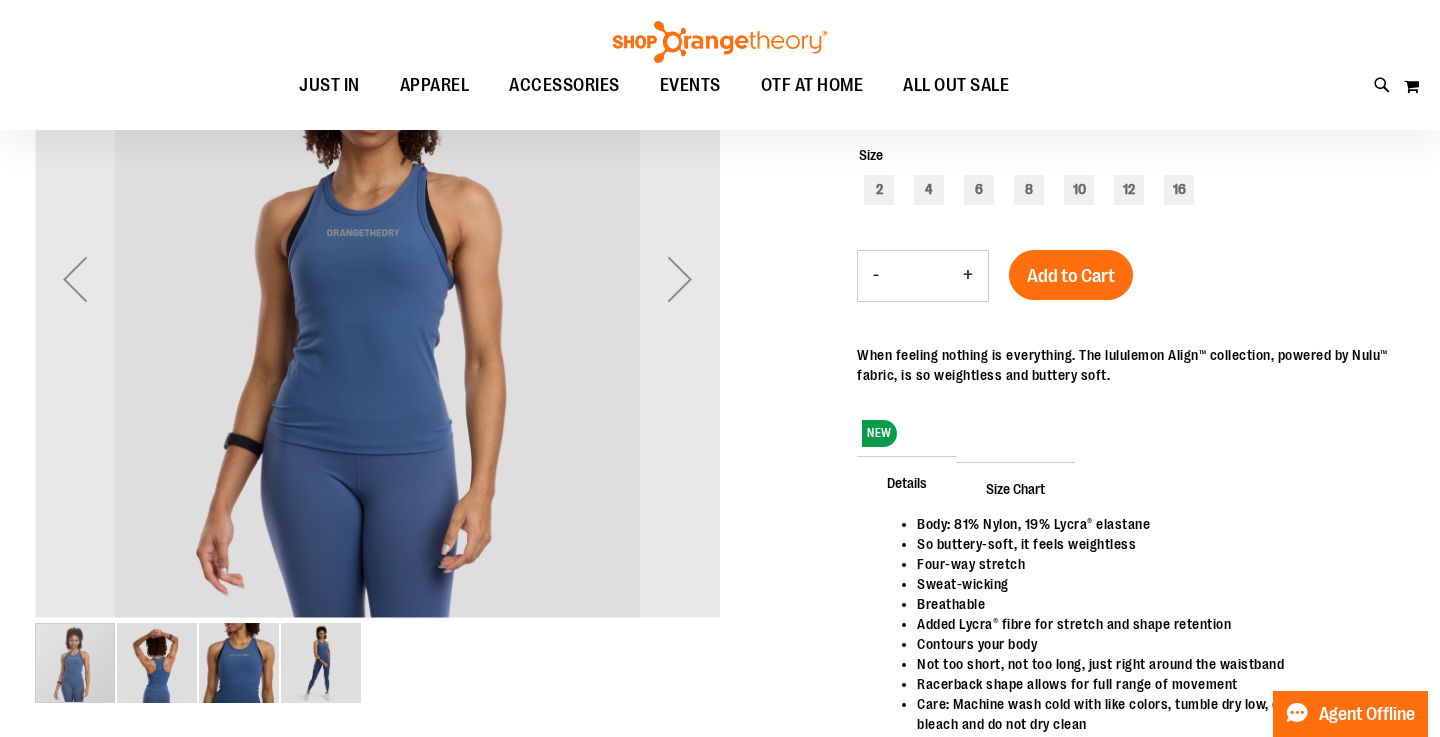 scroll, scrollTop: 133, scrollLeft: 0, axis: vertical 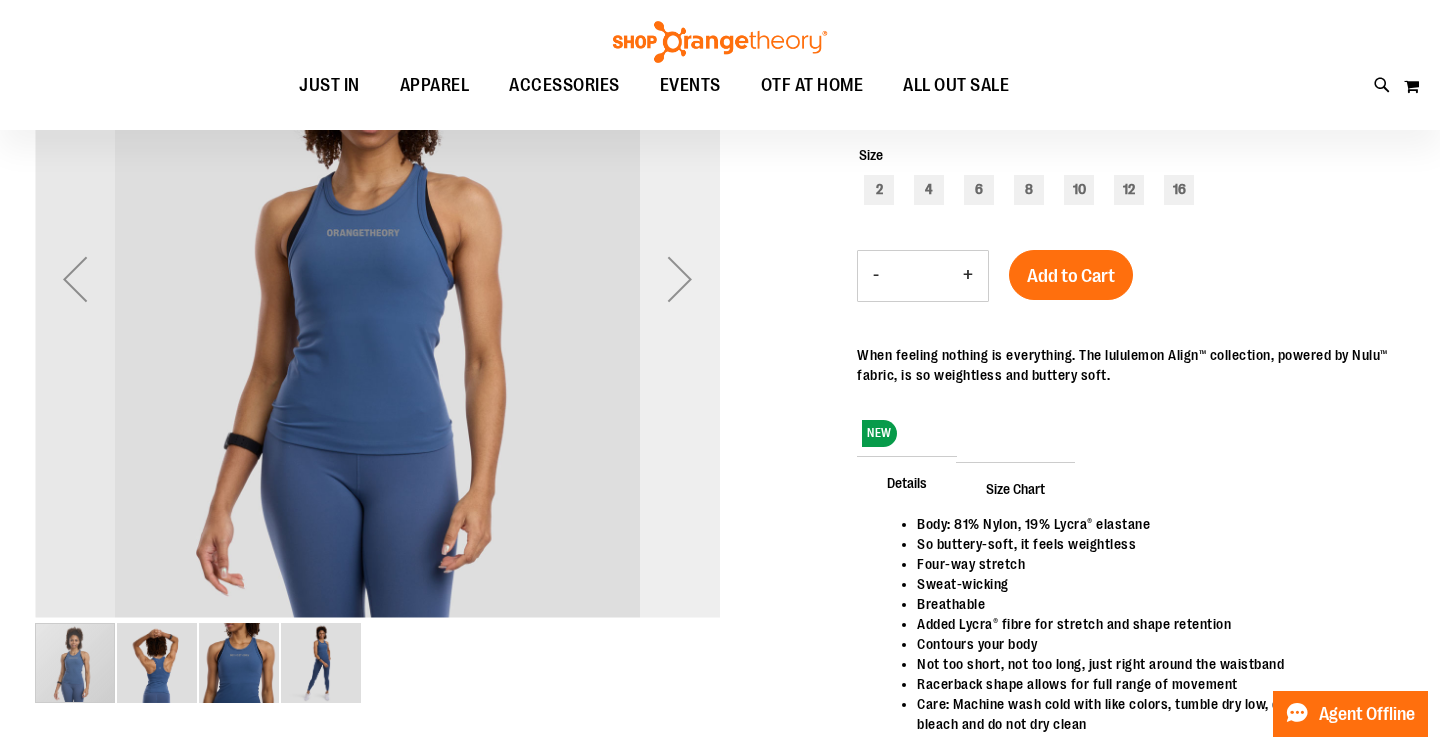 click at bounding box center [680, 279] 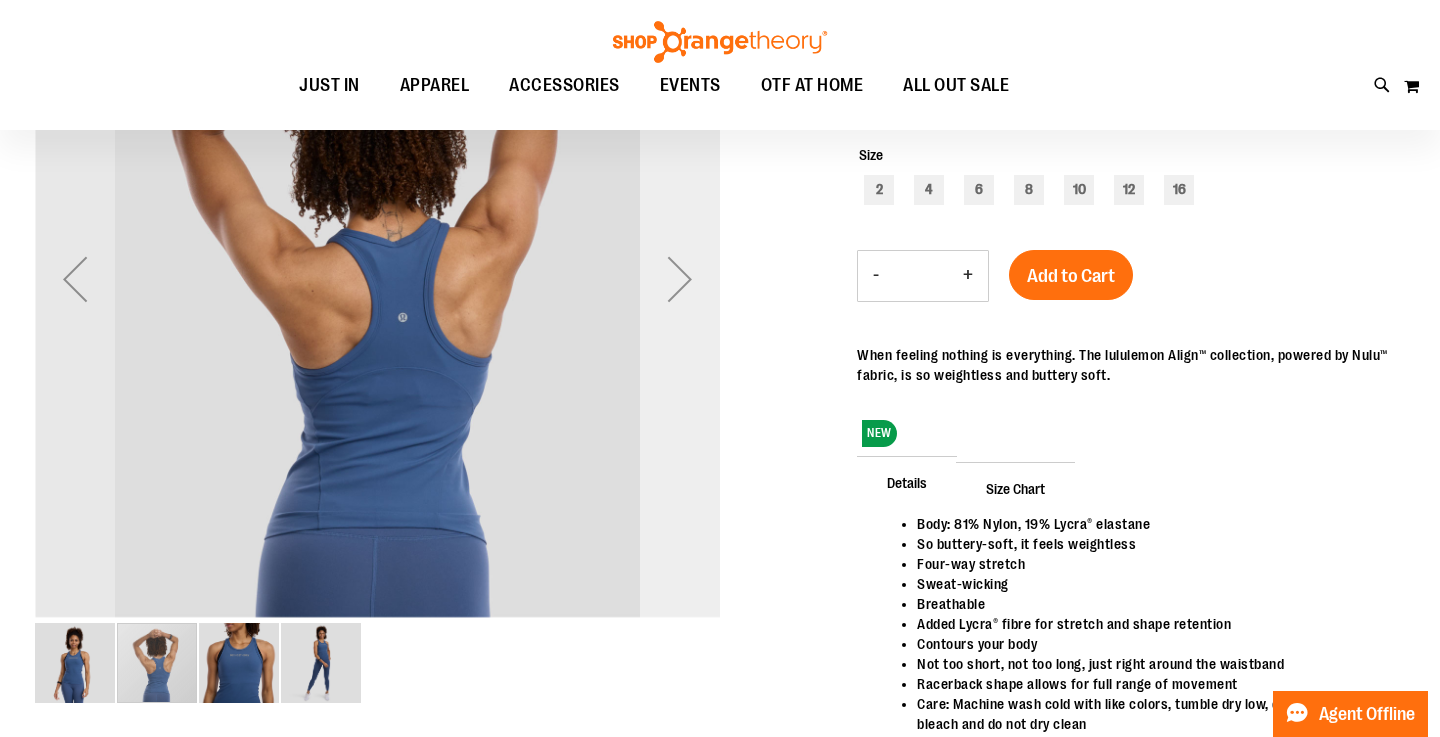 click at bounding box center [680, 279] 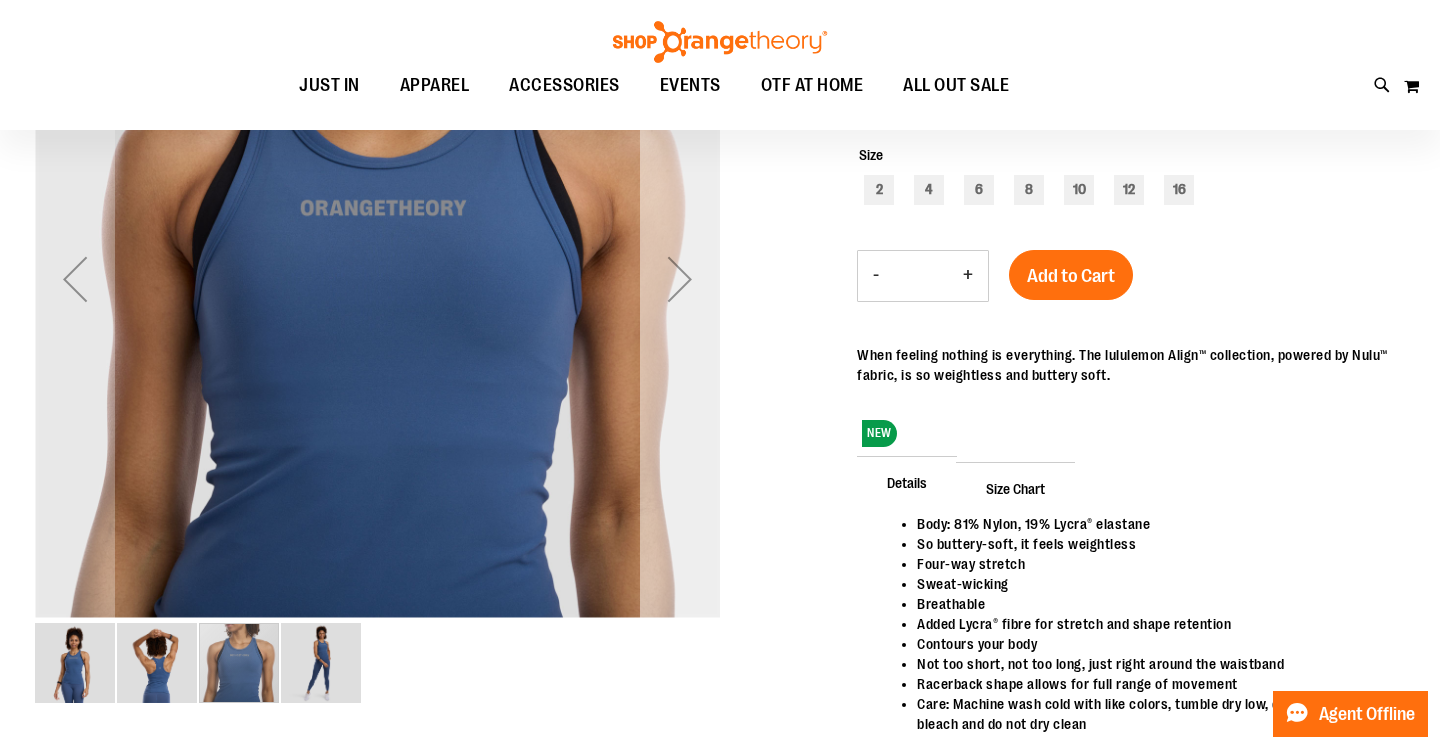 click at bounding box center (680, 279) 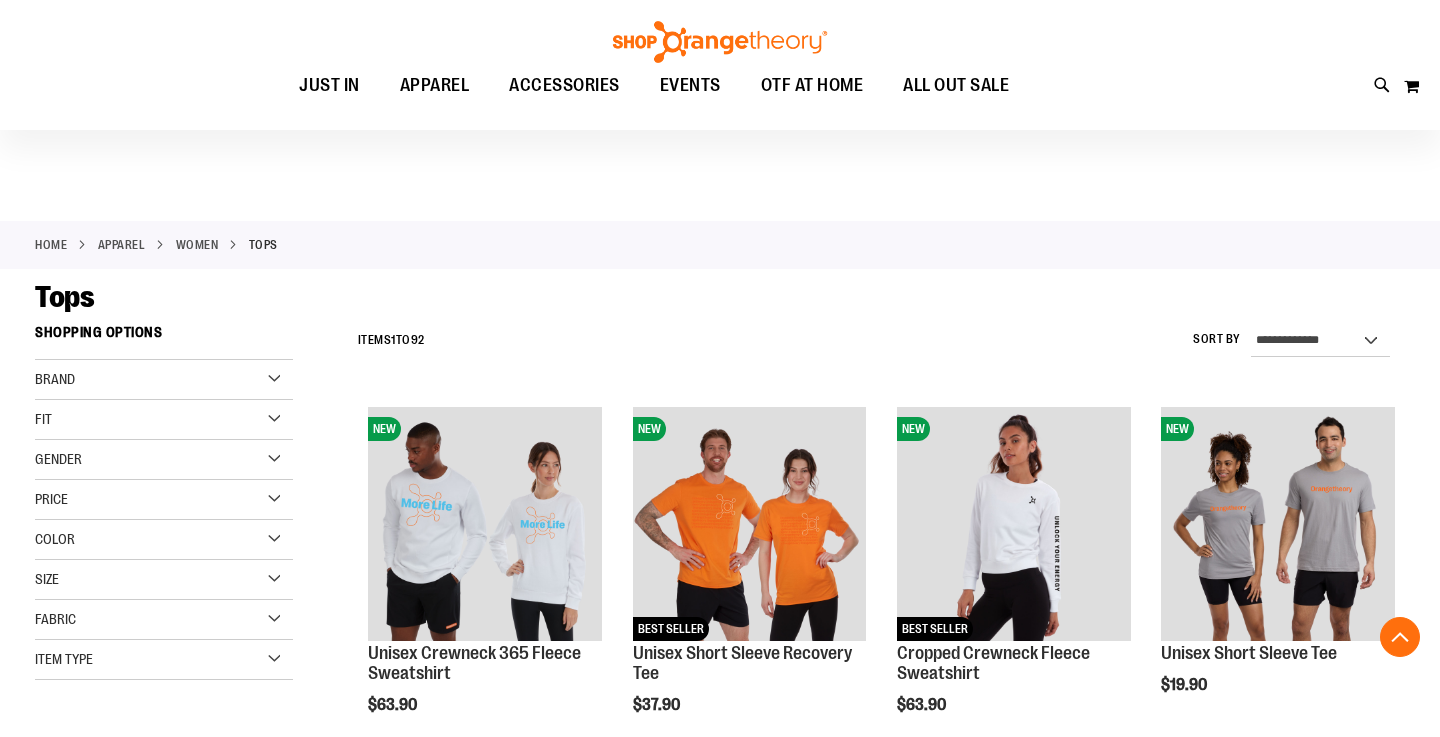 scroll, scrollTop: 521, scrollLeft: 0, axis: vertical 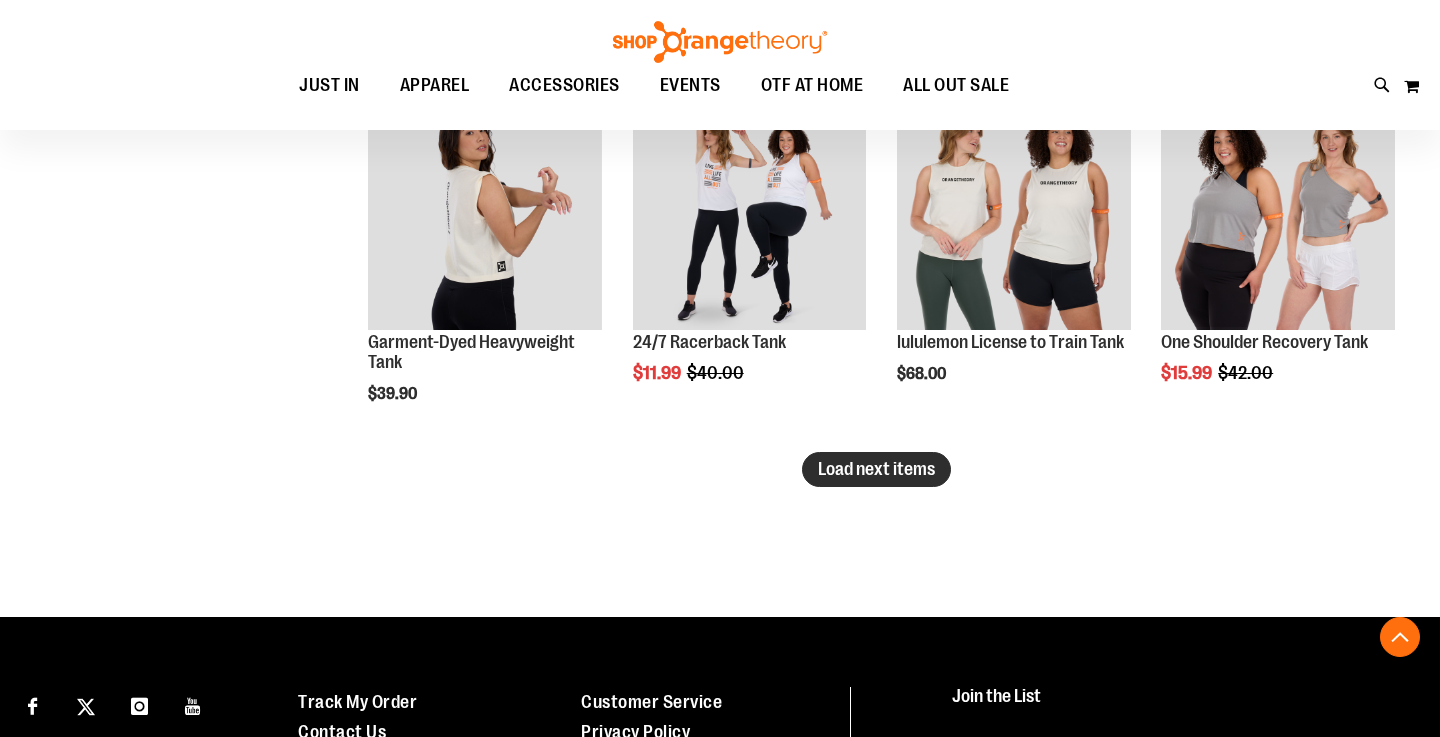 click on "Load next items" at bounding box center [876, 469] 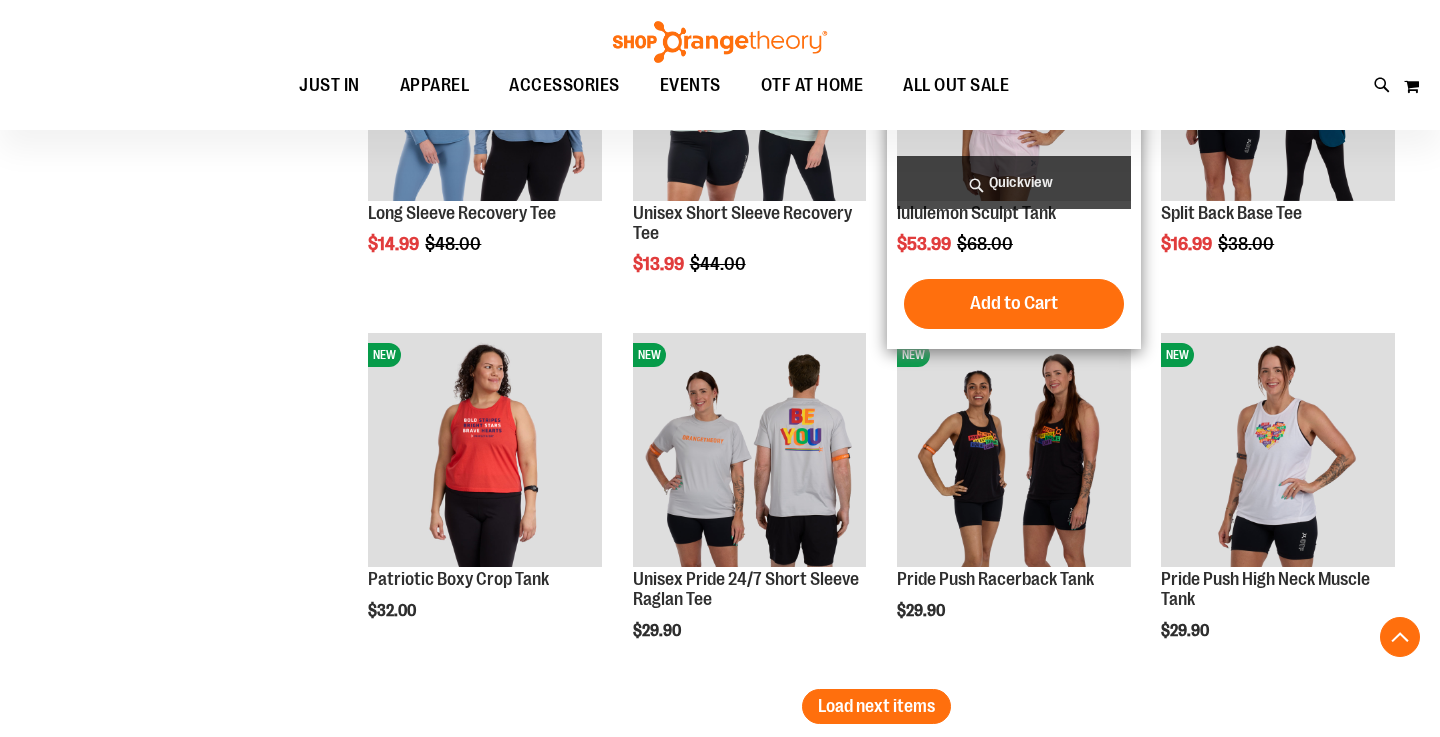 scroll, scrollTop: 4073, scrollLeft: 0, axis: vertical 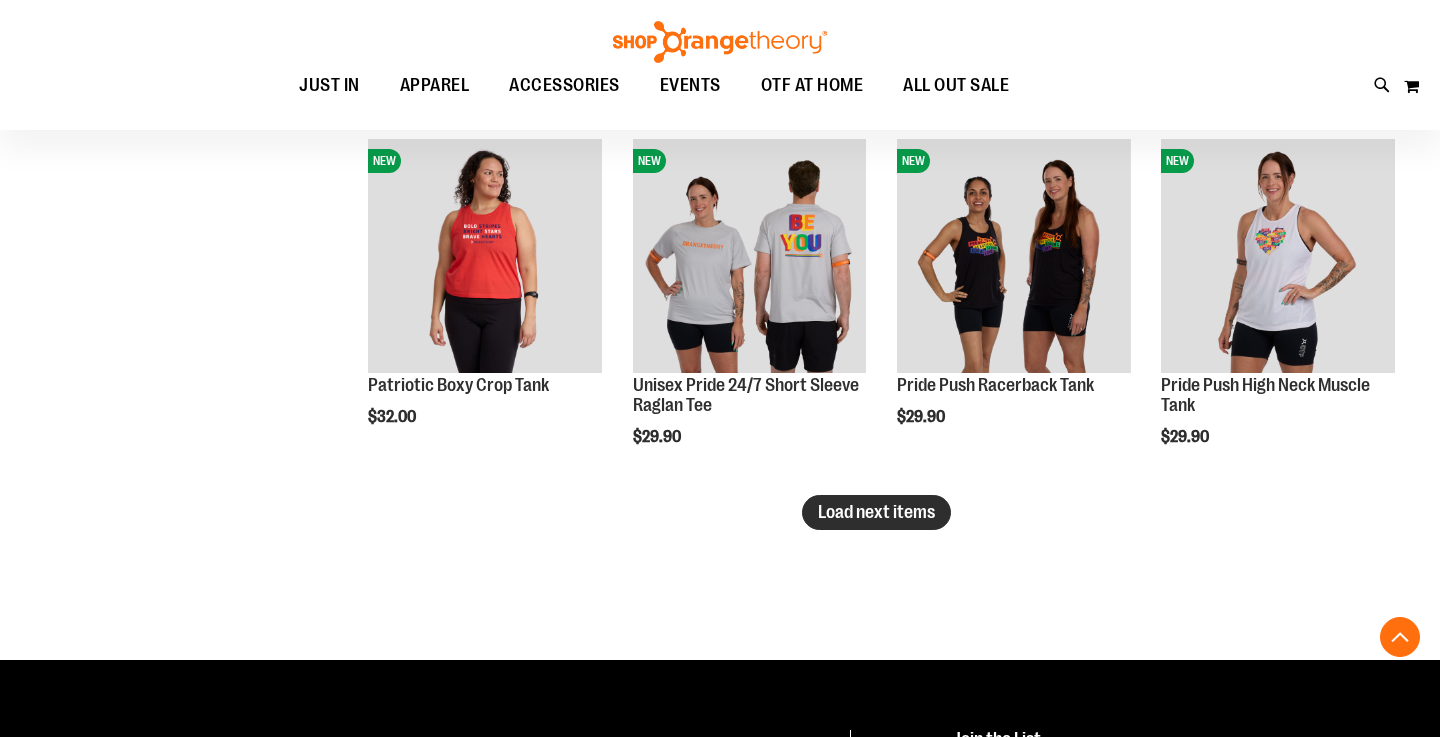 click on "Load next items" at bounding box center (876, 512) 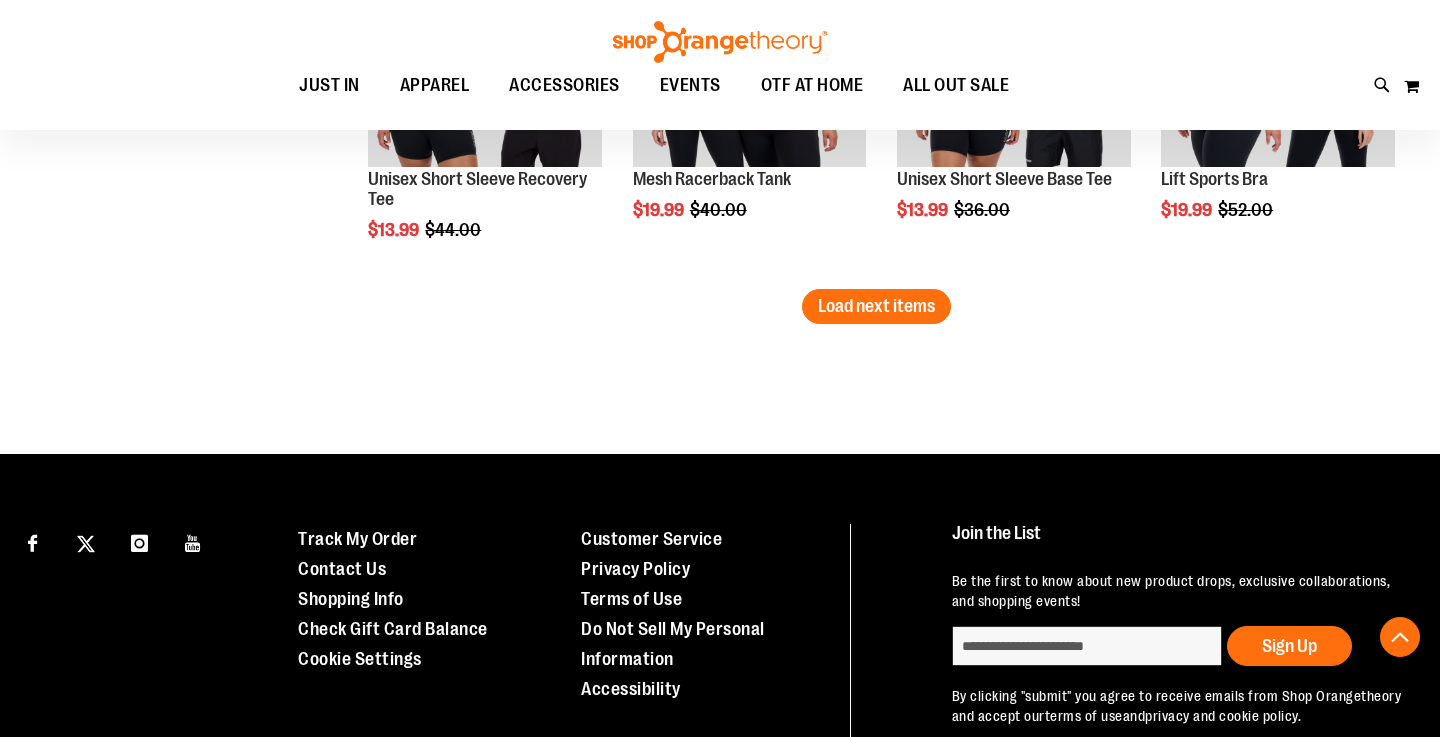 scroll, scrollTop: 5410, scrollLeft: 0, axis: vertical 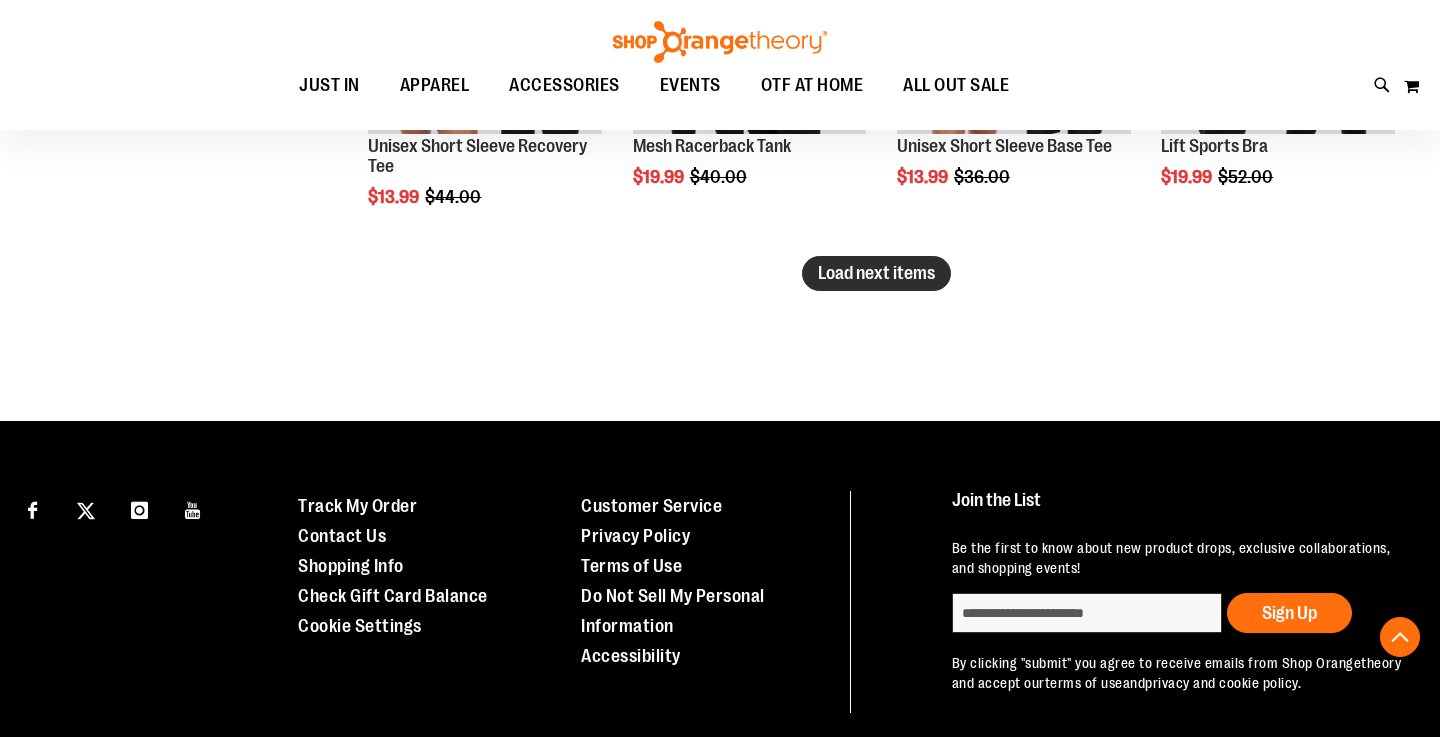 click on "Load next items" at bounding box center [876, 273] 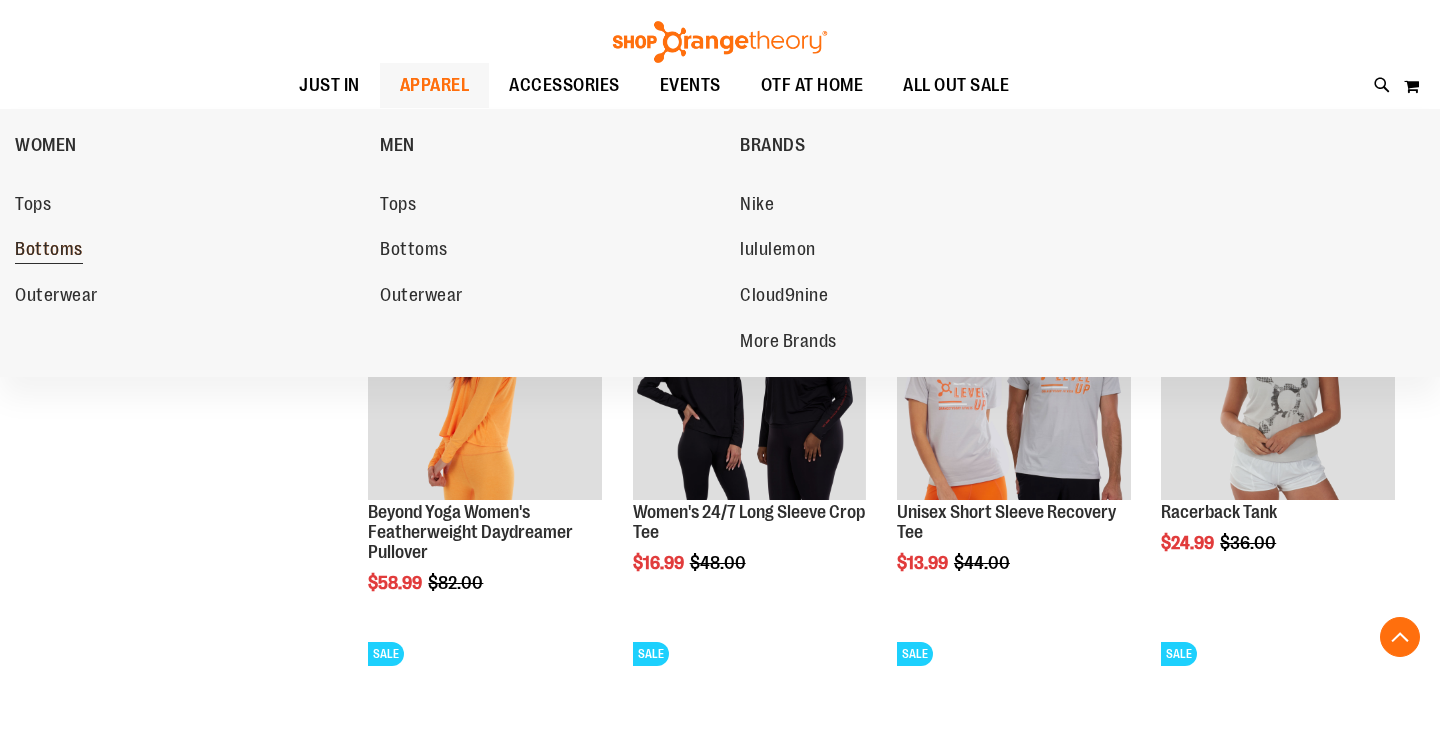 click on "Bottoms" at bounding box center (49, 251) 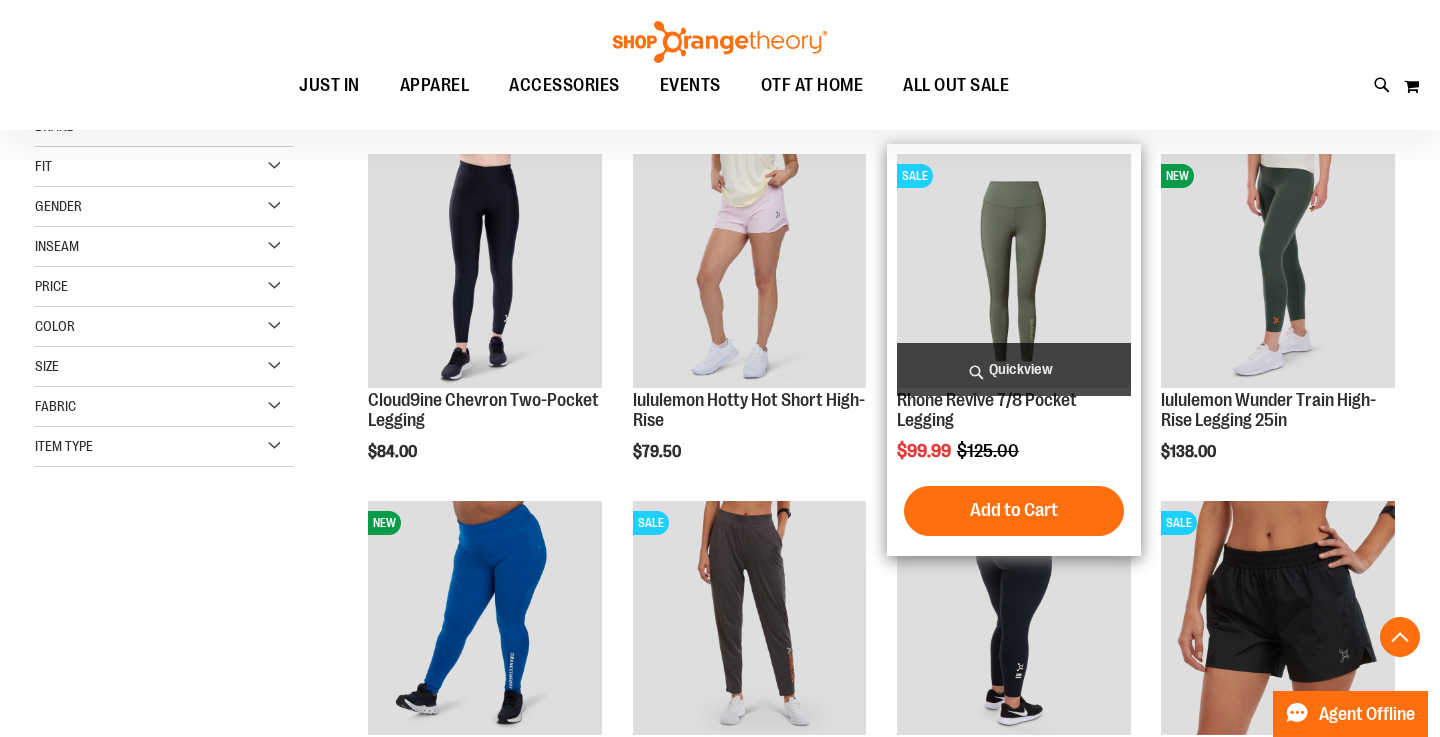 scroll, scrollTop: 397, scrollLeft: 1, axis: both 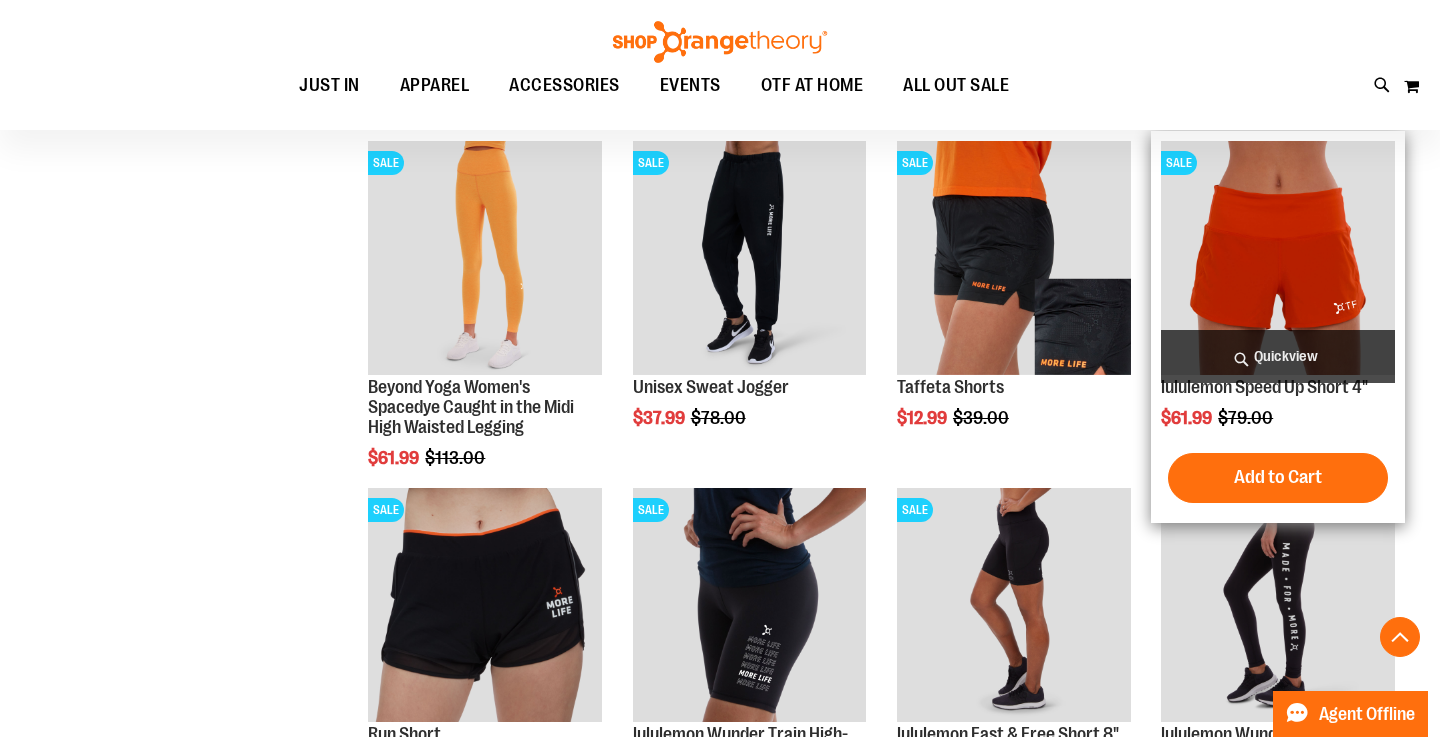 click at bounding box center (1278, 258) 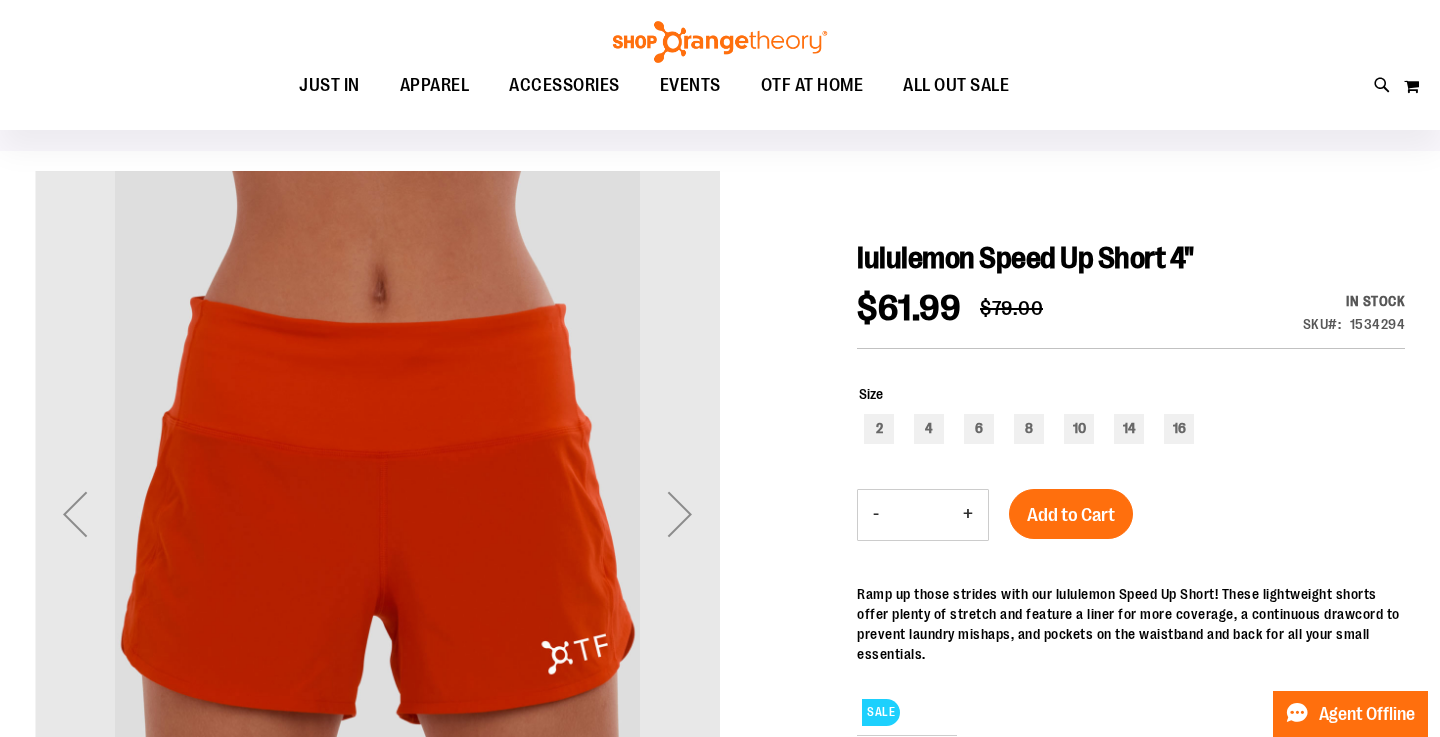 scroll, scrollTop: 389, scrollLeft: 0, axis: vertical 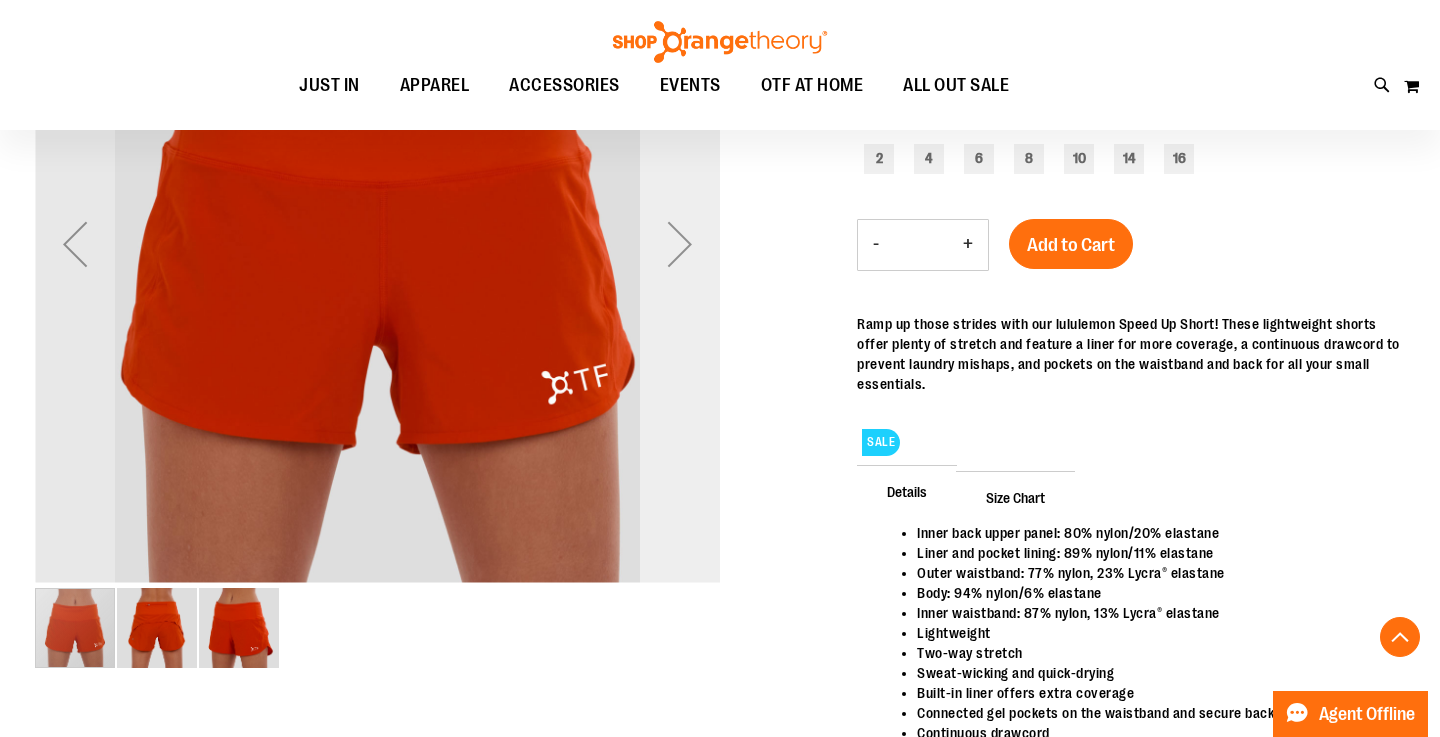 click at bounding box center [680, 244] 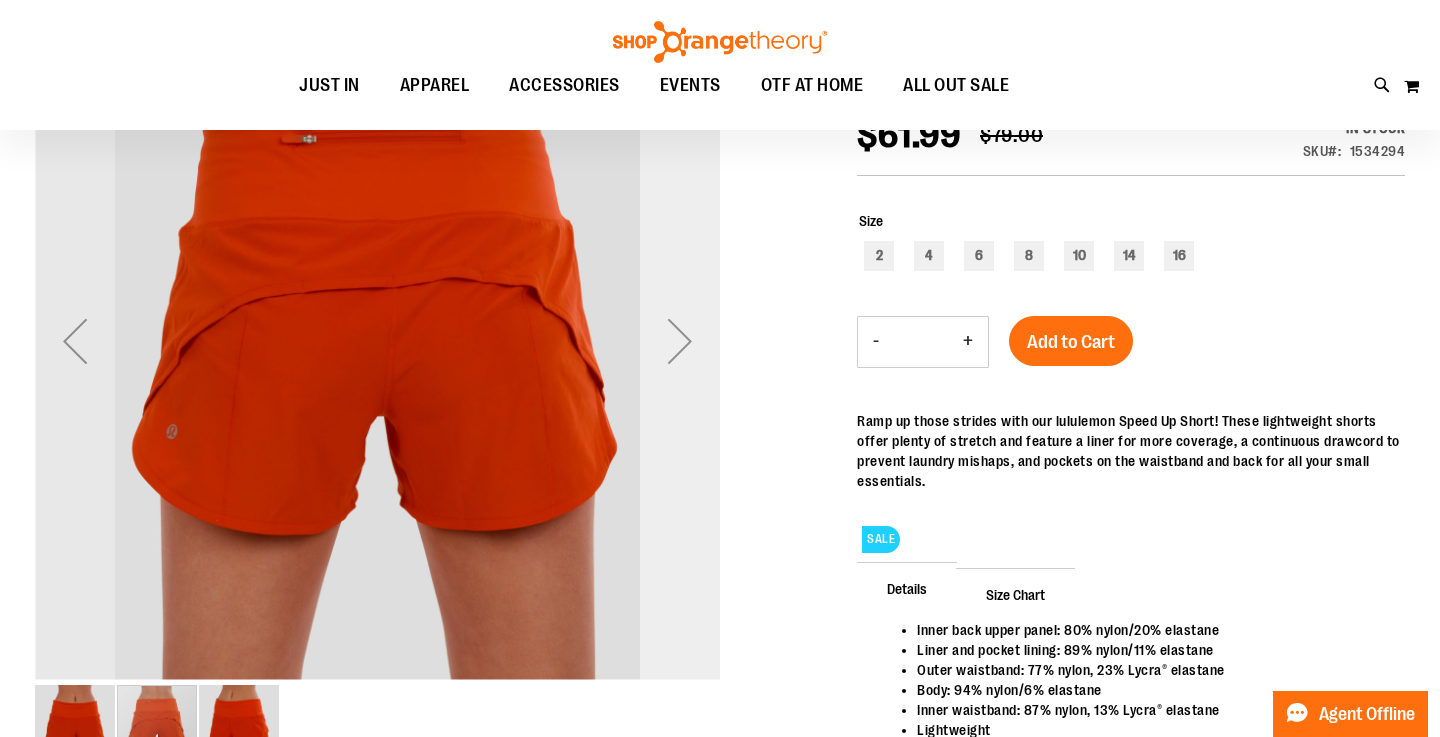 scroll, scrollTop: 285, scrollLeft: 0, axis: vertical 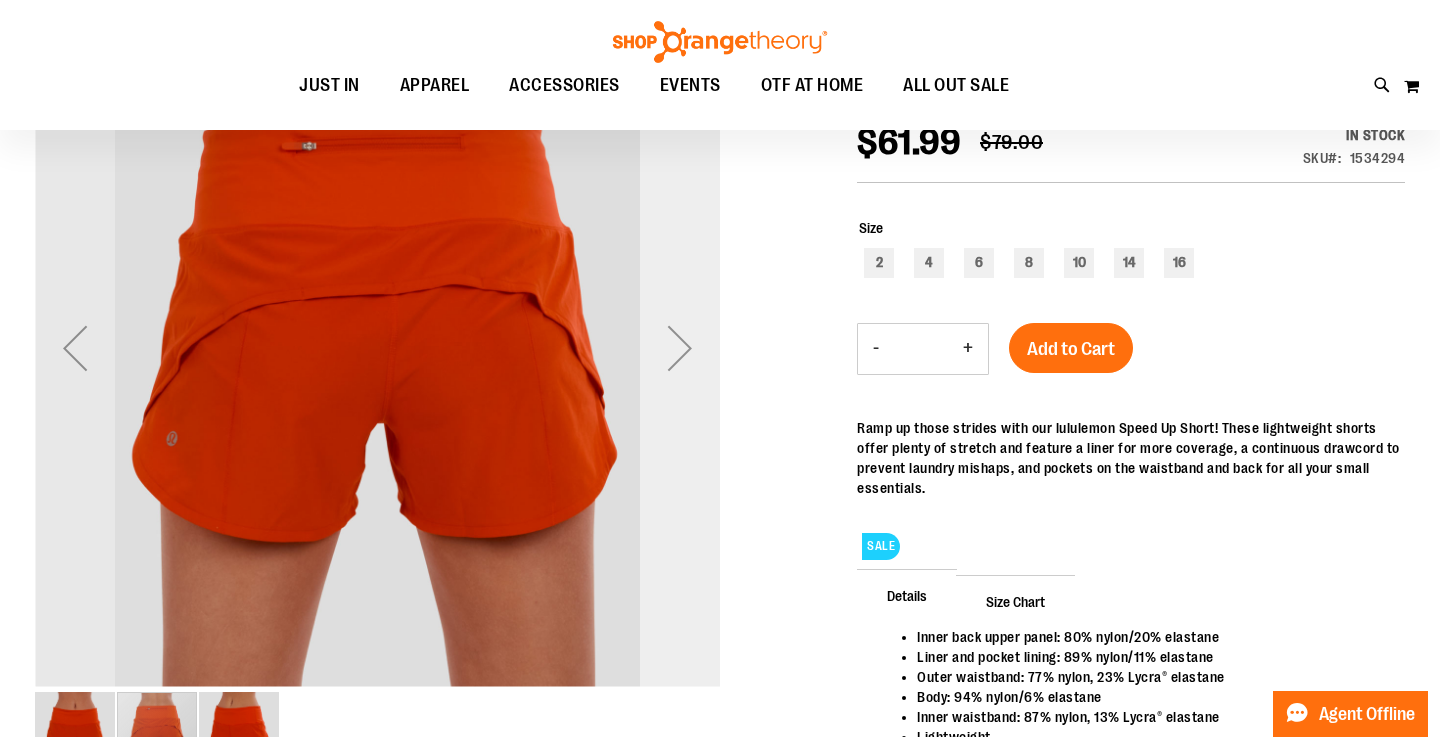 click at bounding box center [680, 348] 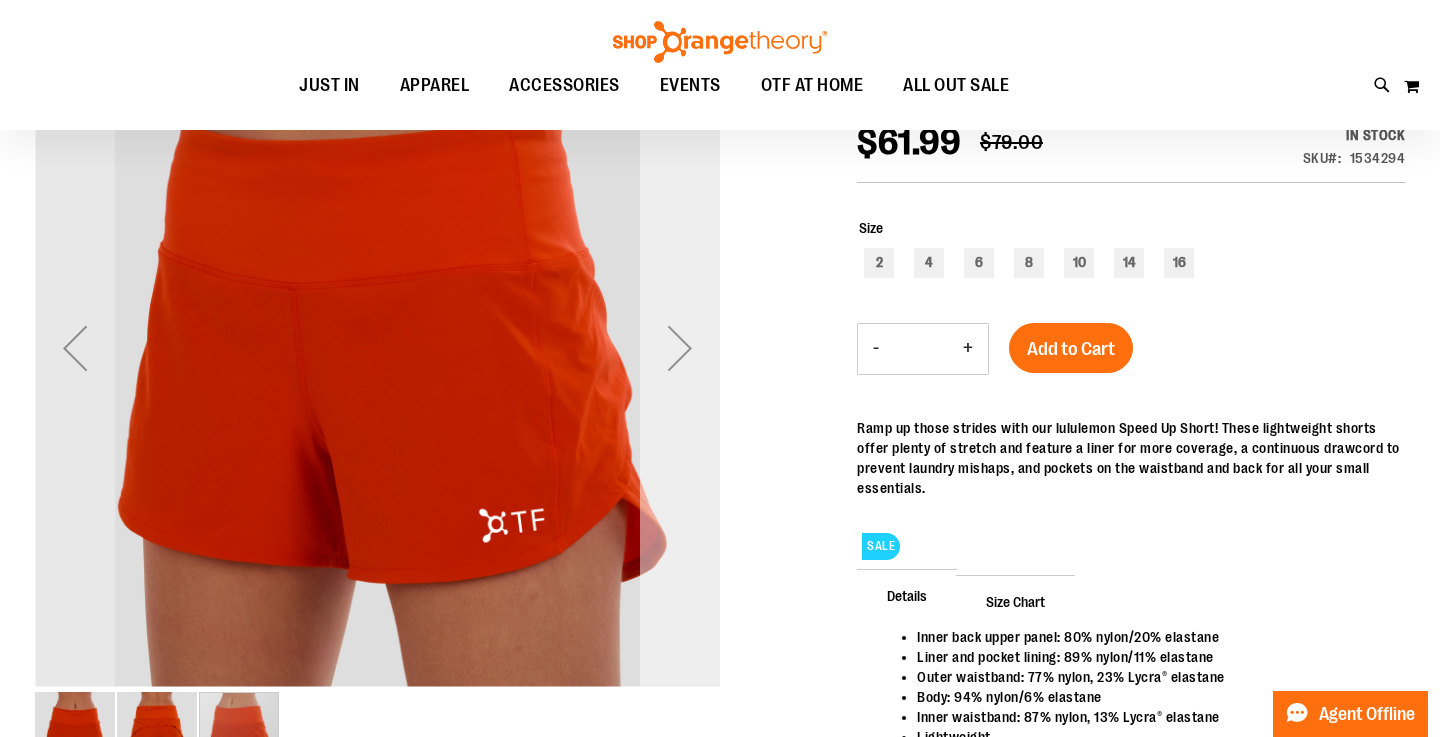 click at bounding box center (680, 348) 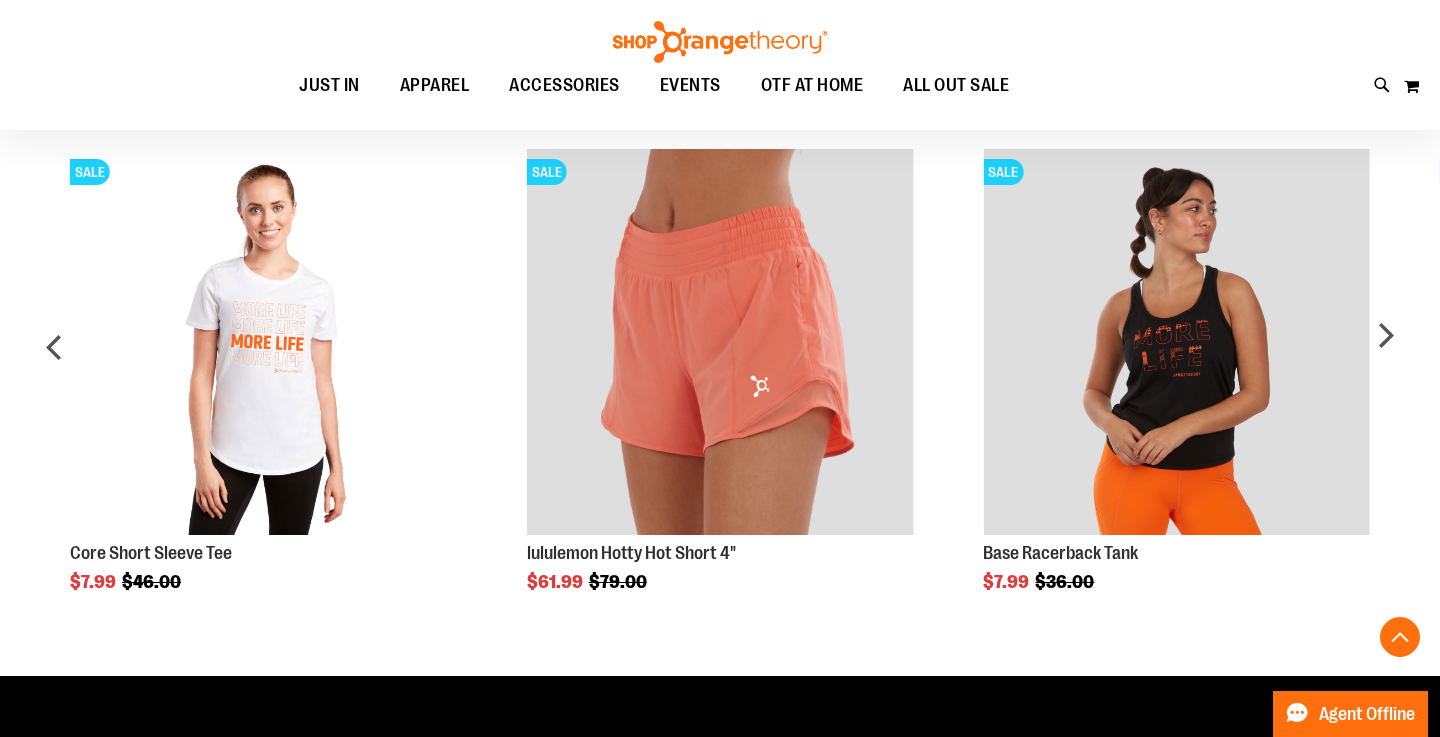scroll, scrollTop: 1224, scrollLeft: 0, axis: vertical 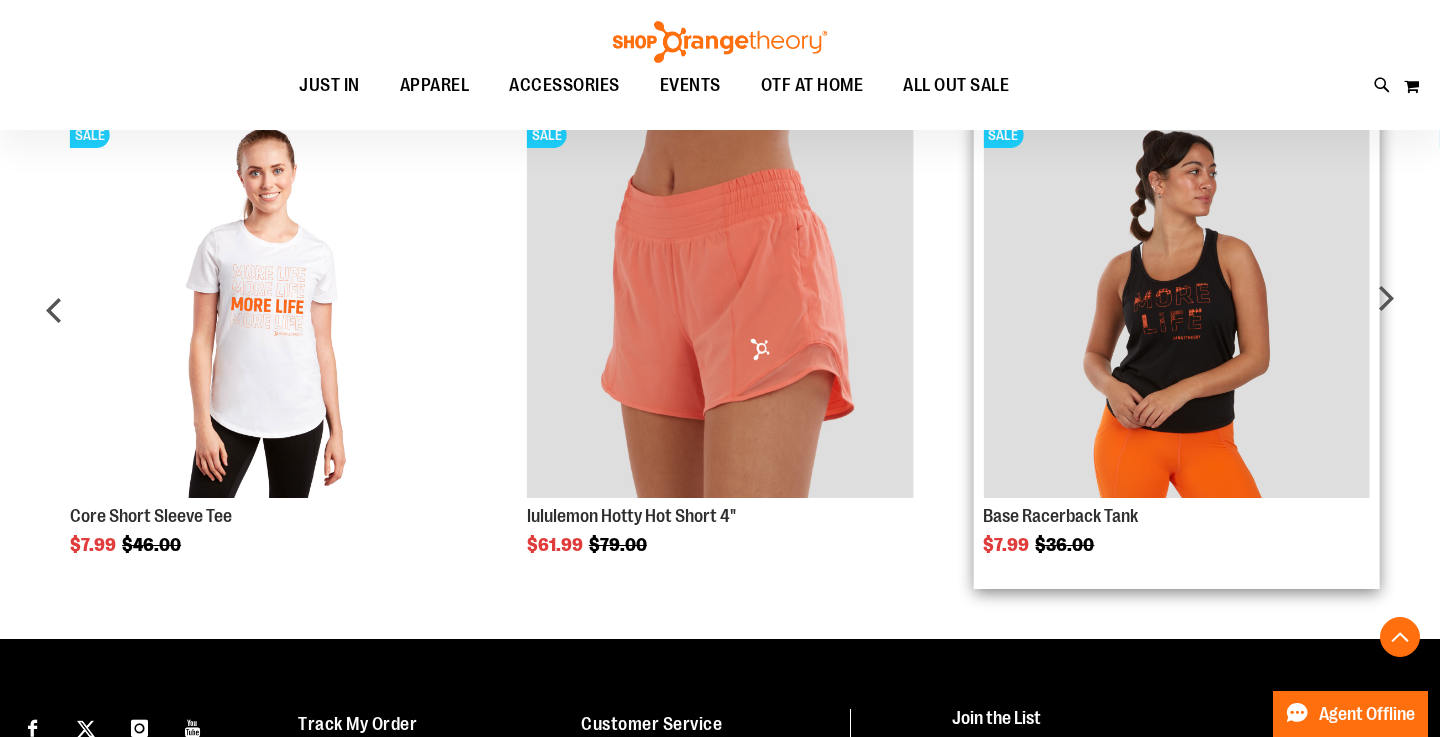 click at bounding box center (1176, 305) 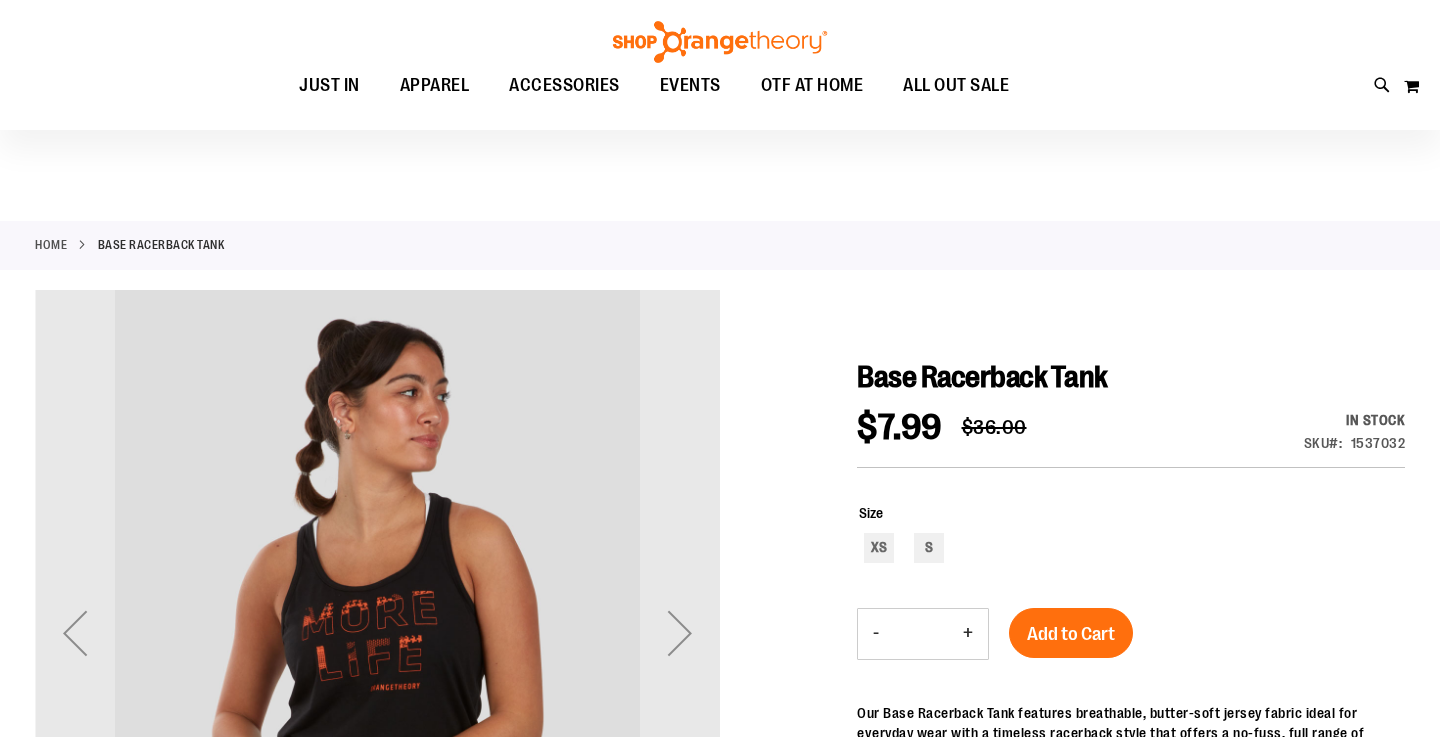 scroll, scrollTop: 394, scrollLeft: 0, axis: vertical 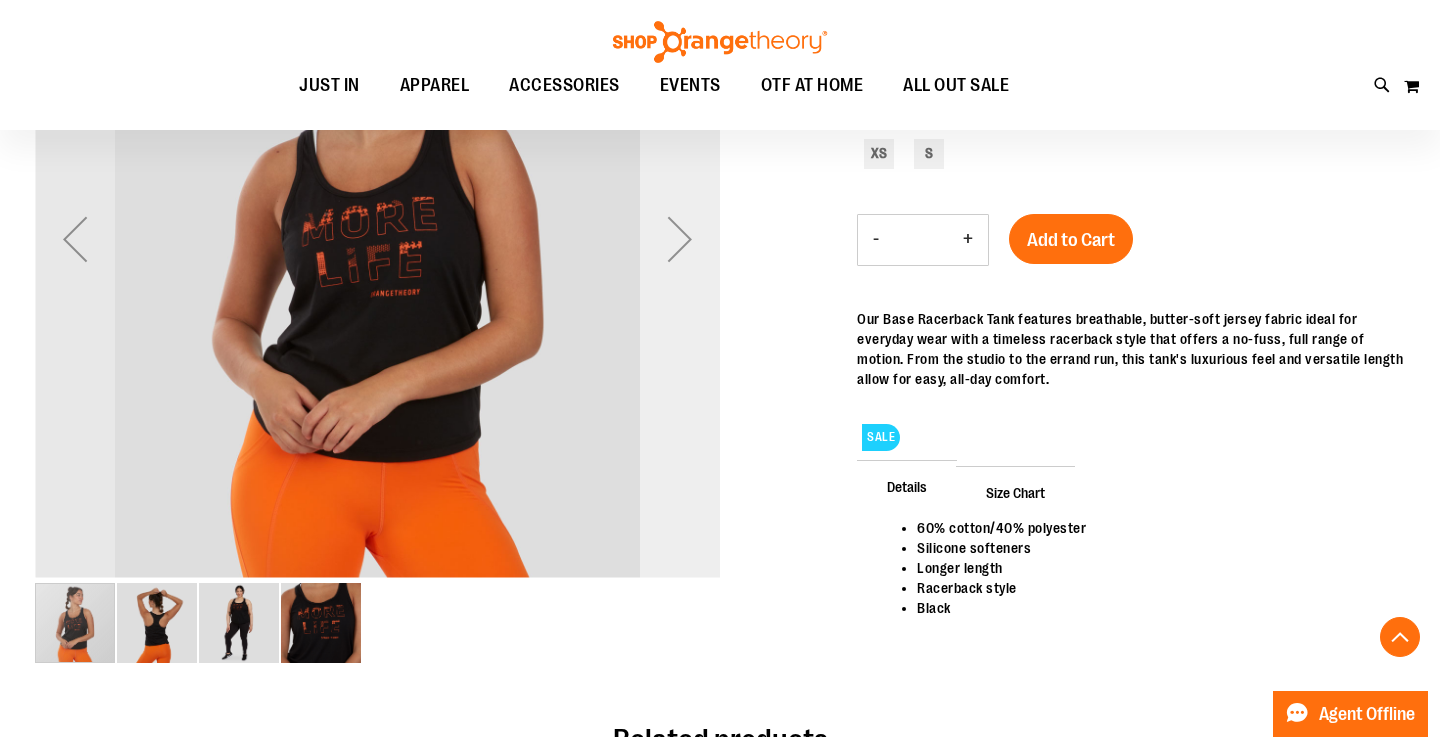 click at bounding box center [680, 239] 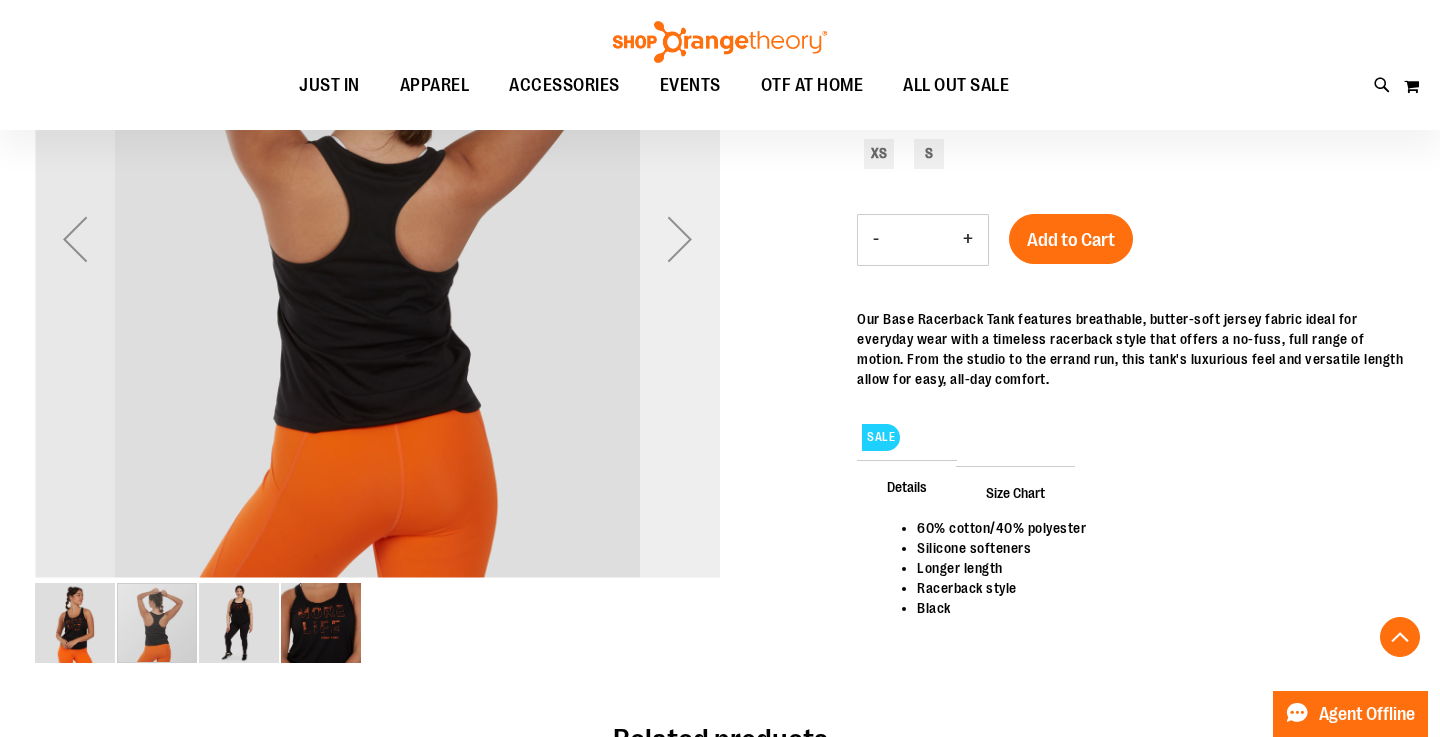 click at bounding box center (680, 239) 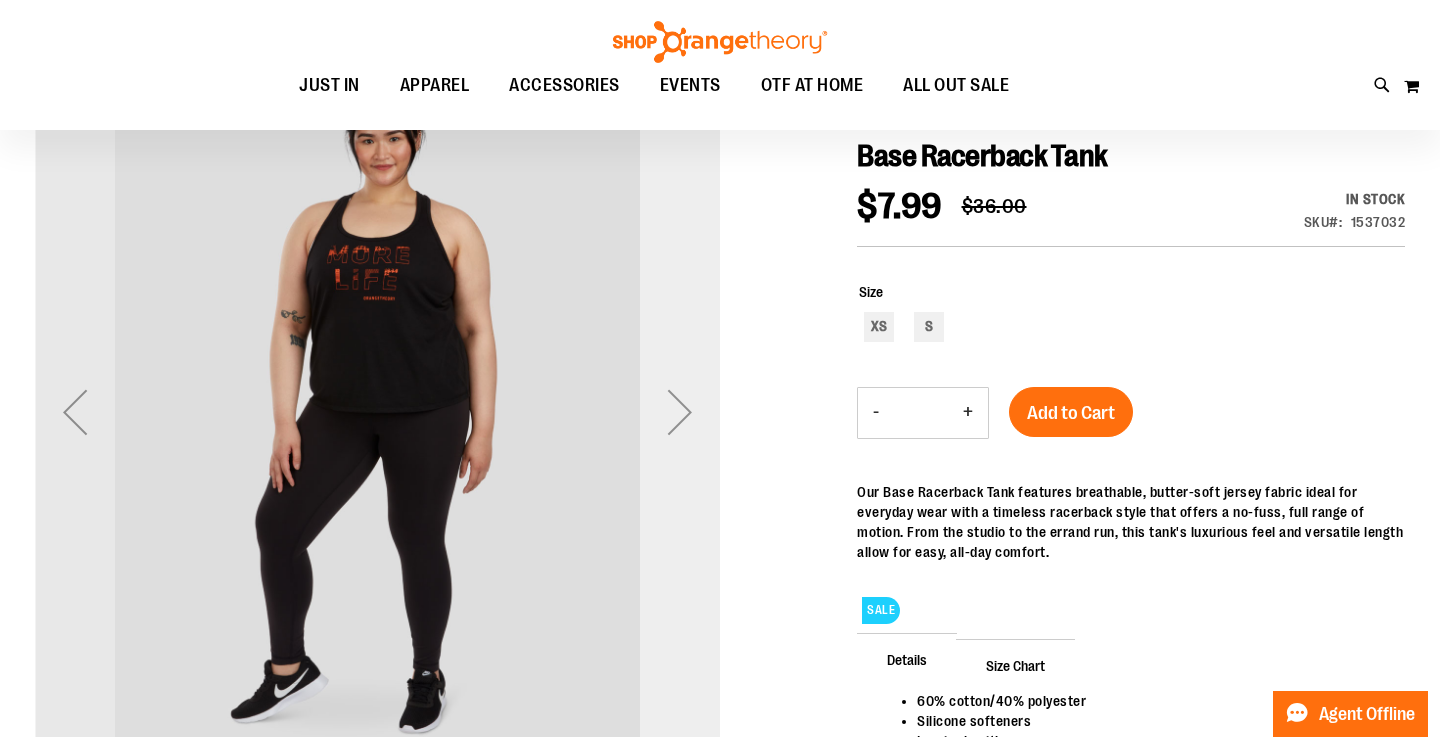 scroll, scrollTop: 223, scrollLeft: 0, axis: vertical 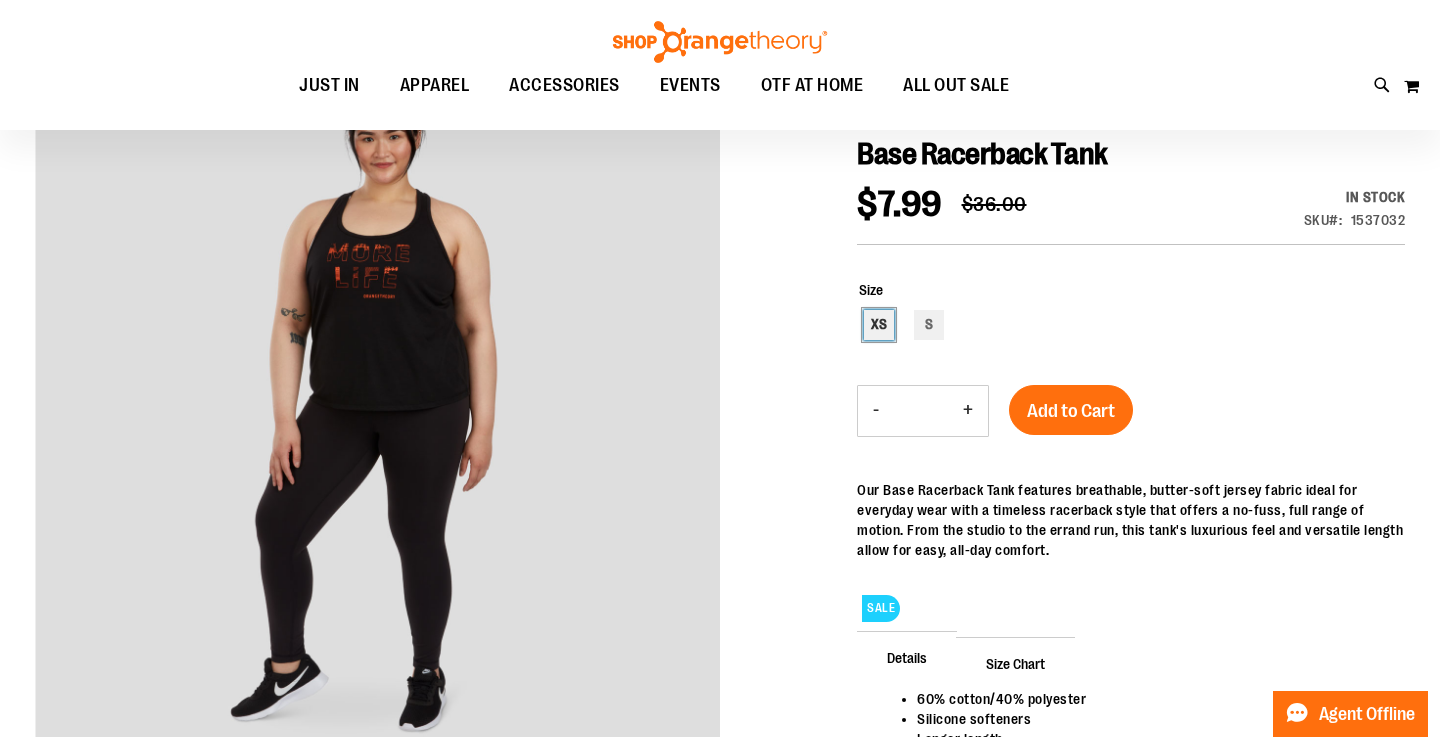 click on "XS" at bounding box center (879, 325) 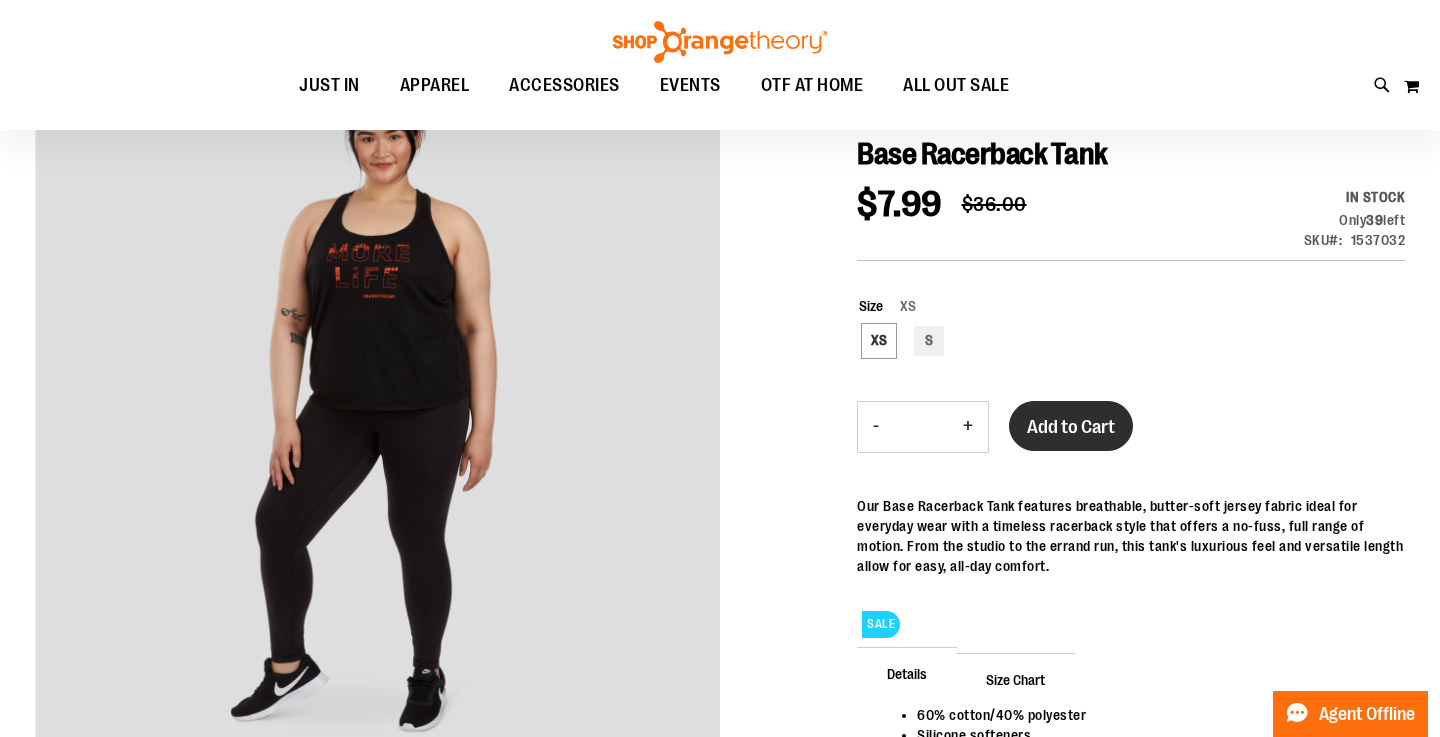 click on "Add to Cart" at bounding box center (1071, 427) 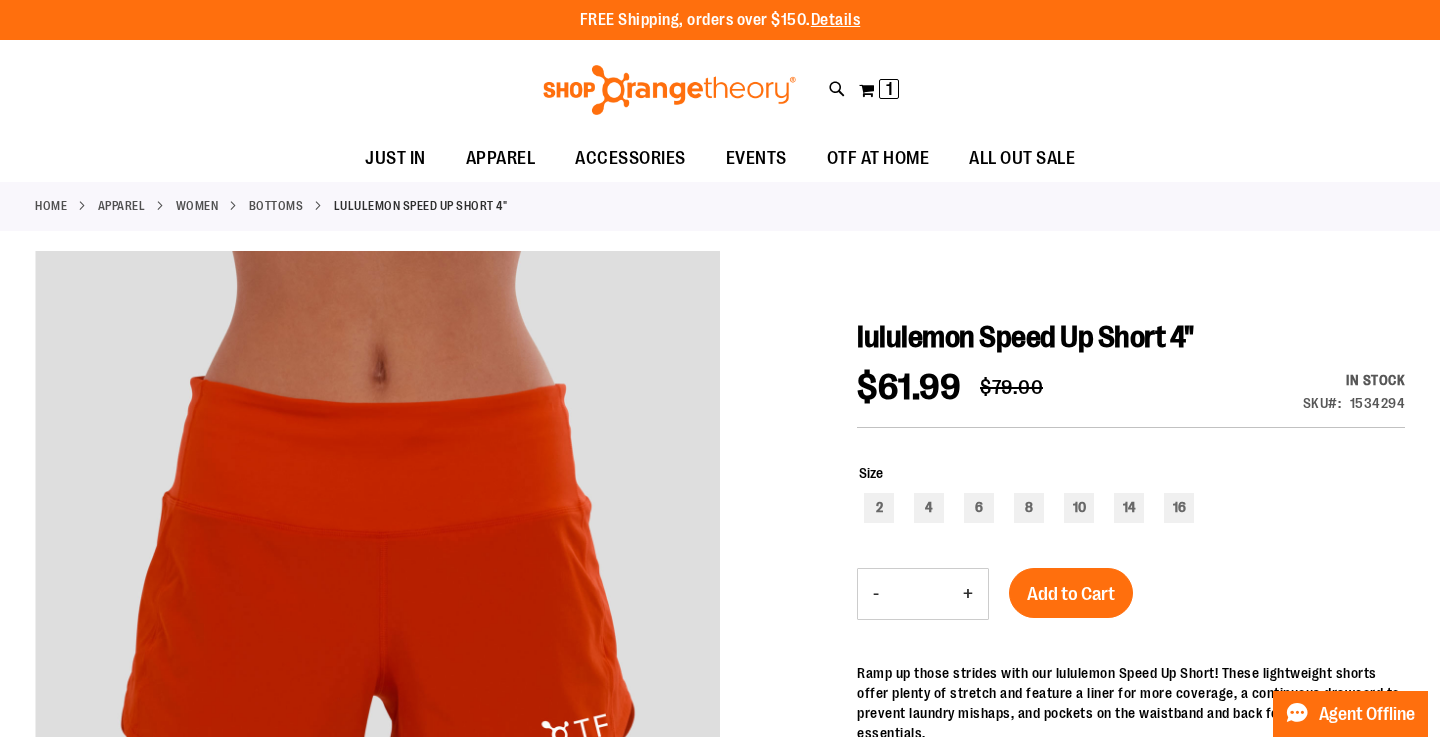 scroll, scrollTop: 0, scrollLeft: 0, axis: both 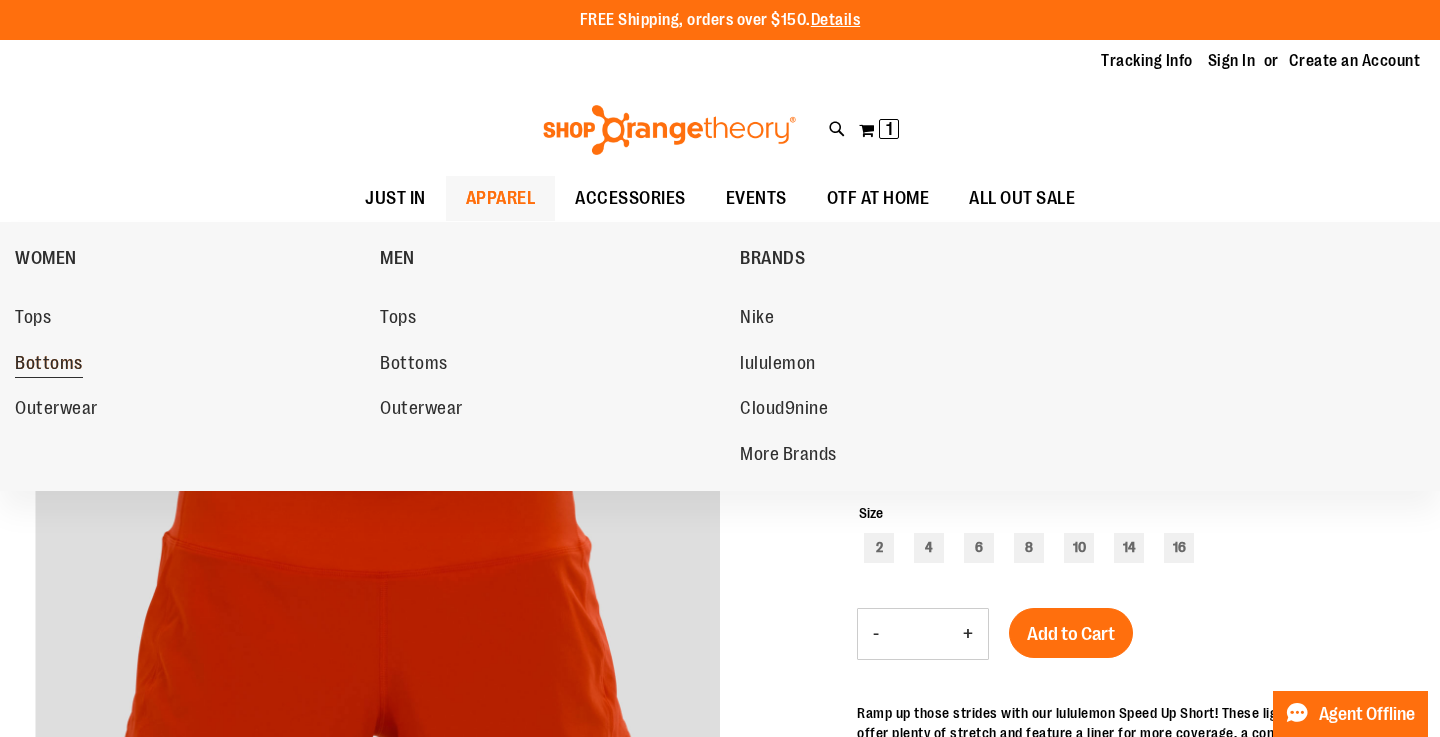 click on "Bottoms" at bounding box center [49, 365] 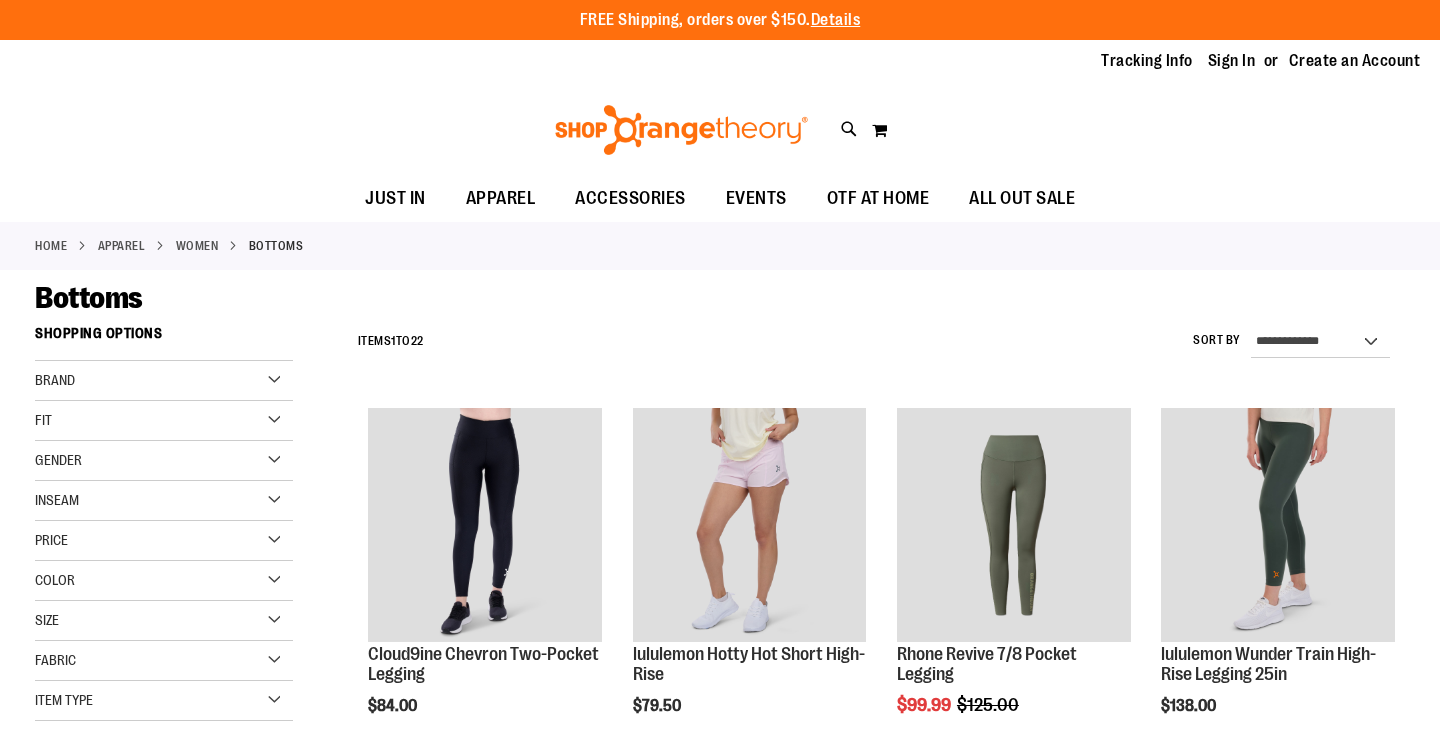 scroll, scrollTop: 0, scrollLeft: 0, axis: both 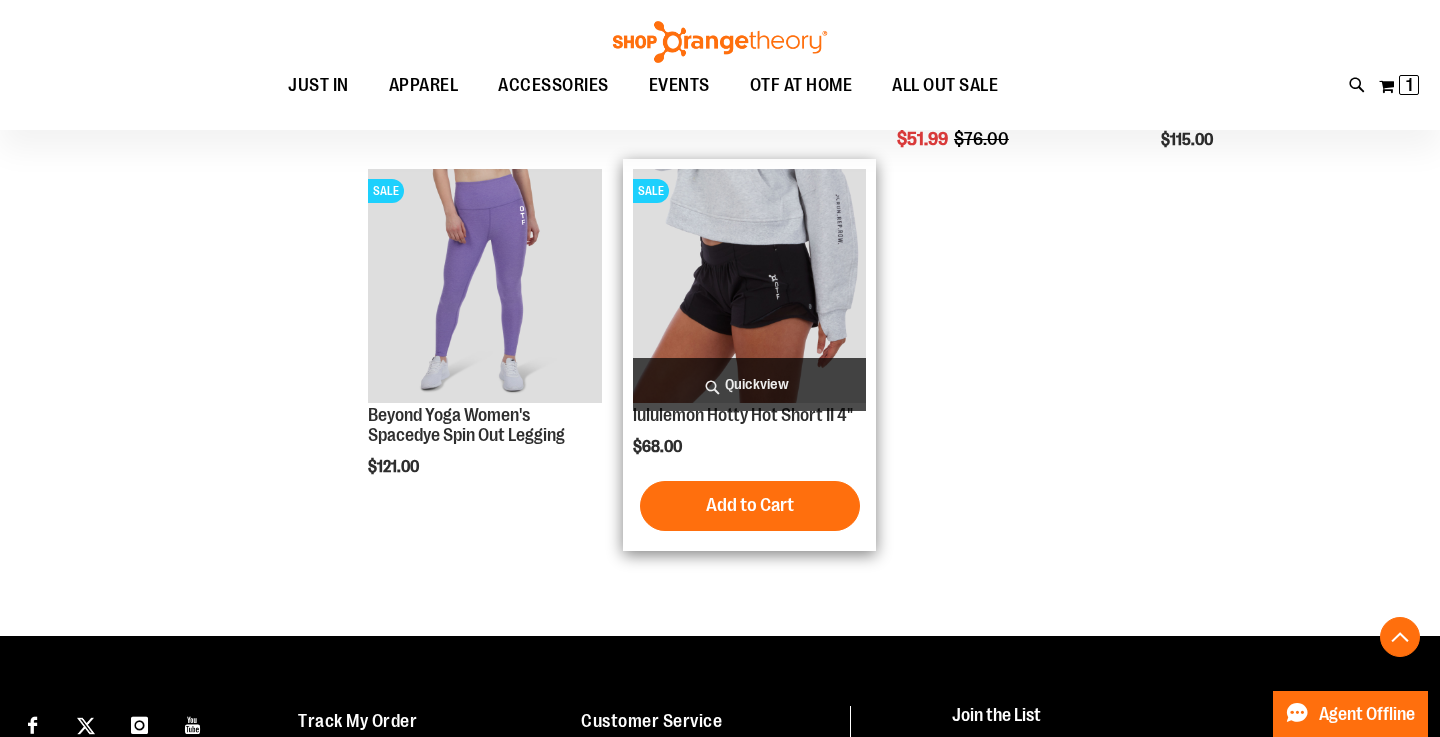 click at bounding box center (750, 286) 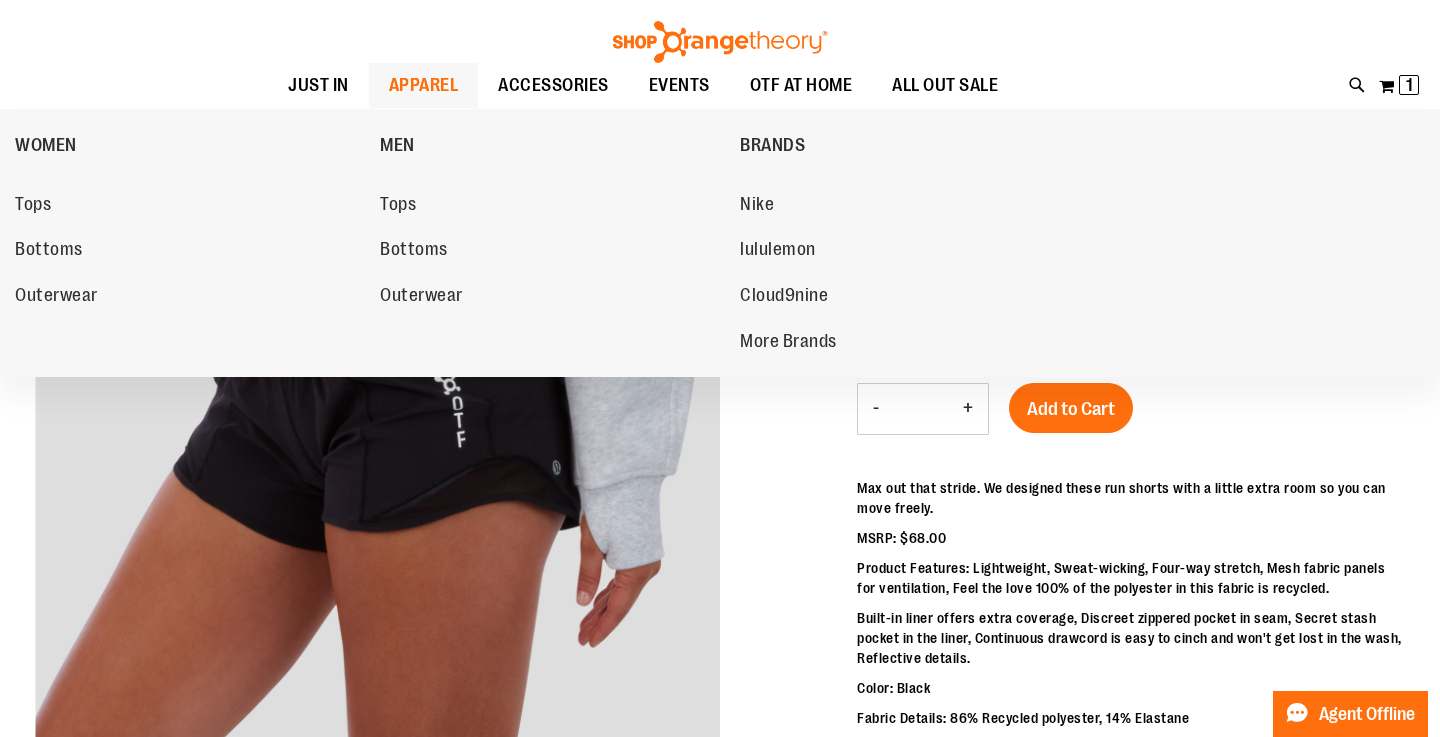 scroll, scrollTop: 0, scrollLeft: 0, axis: both 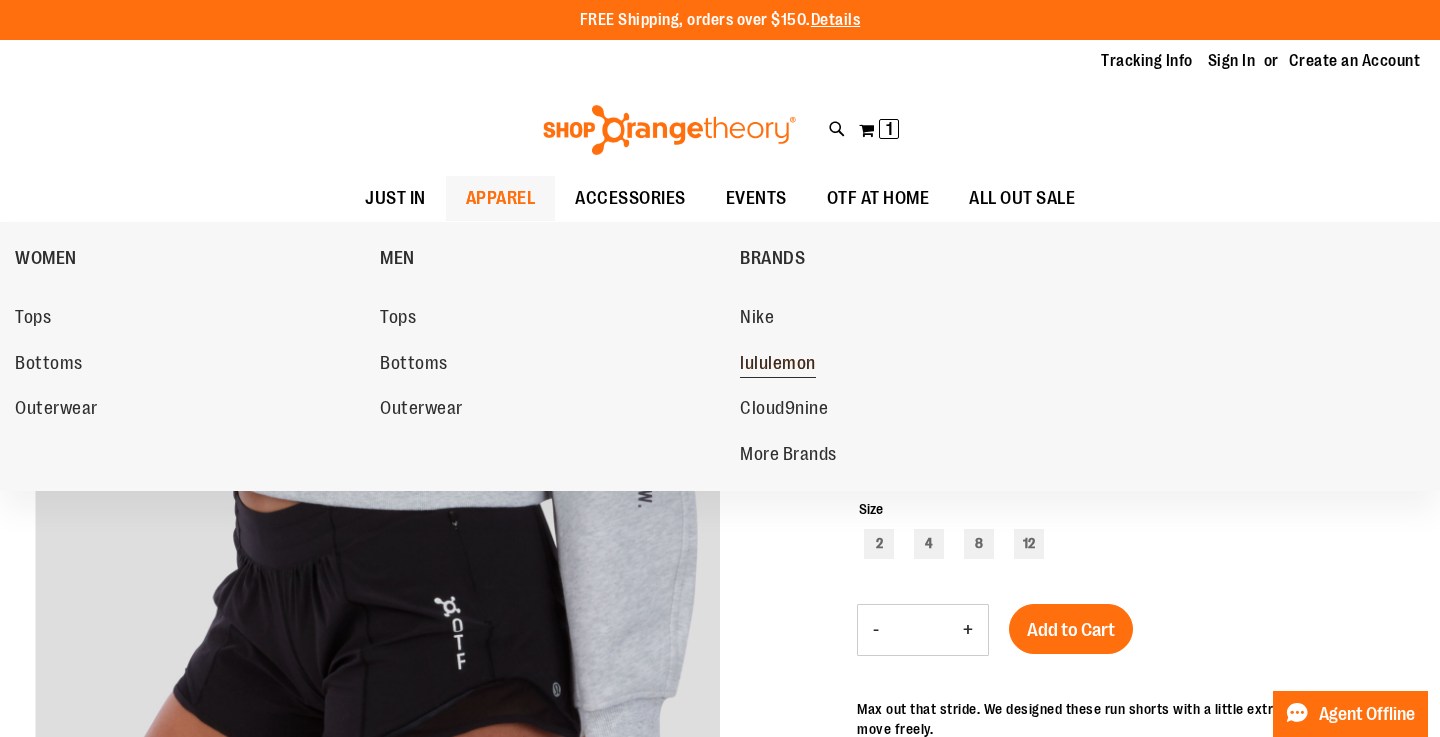 click on "lululemon" at bounding box center (778, 365) 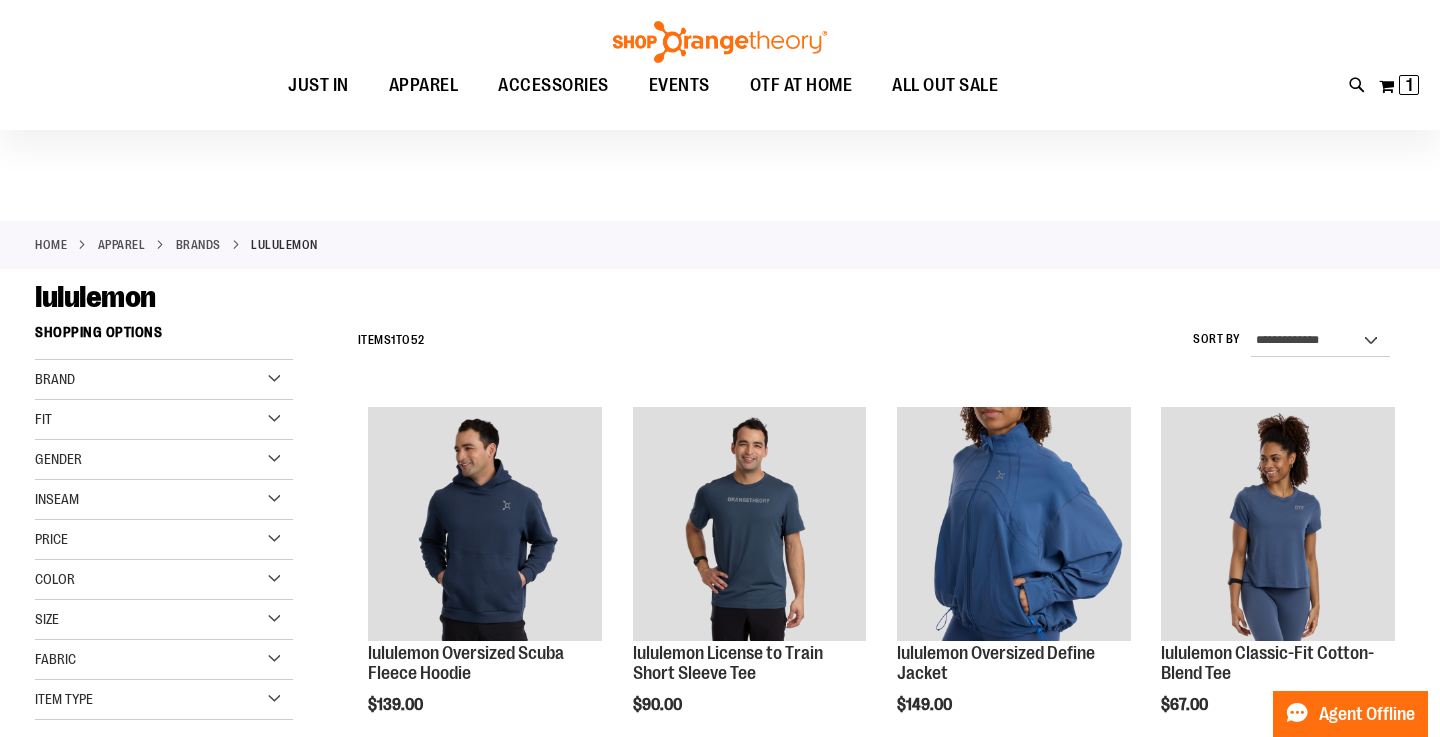 scroll, scrollTop: 316, scrollLeft: 0, axis: vertical 